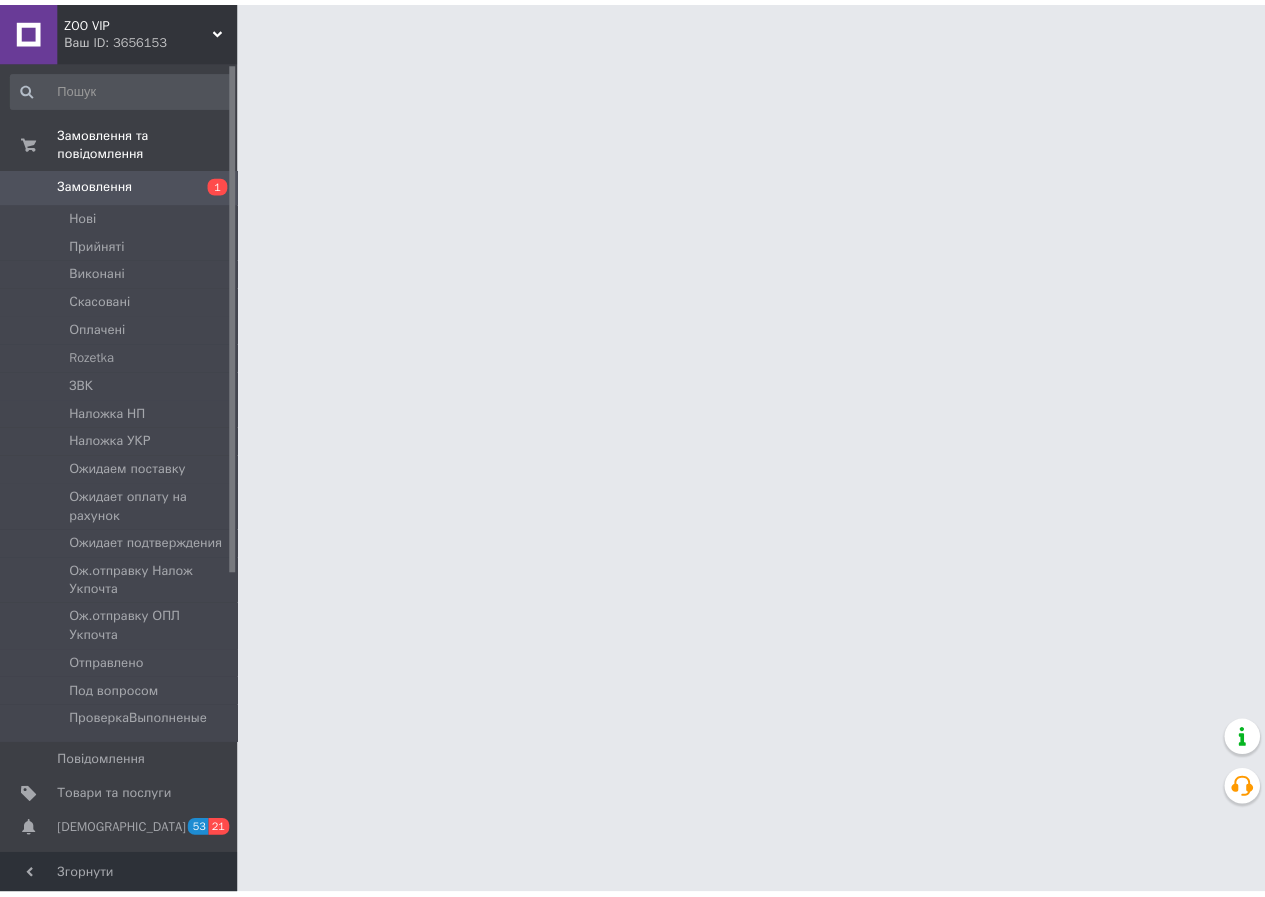 scroll, scrollTop: 0, scrollLeft: 0, axis: both 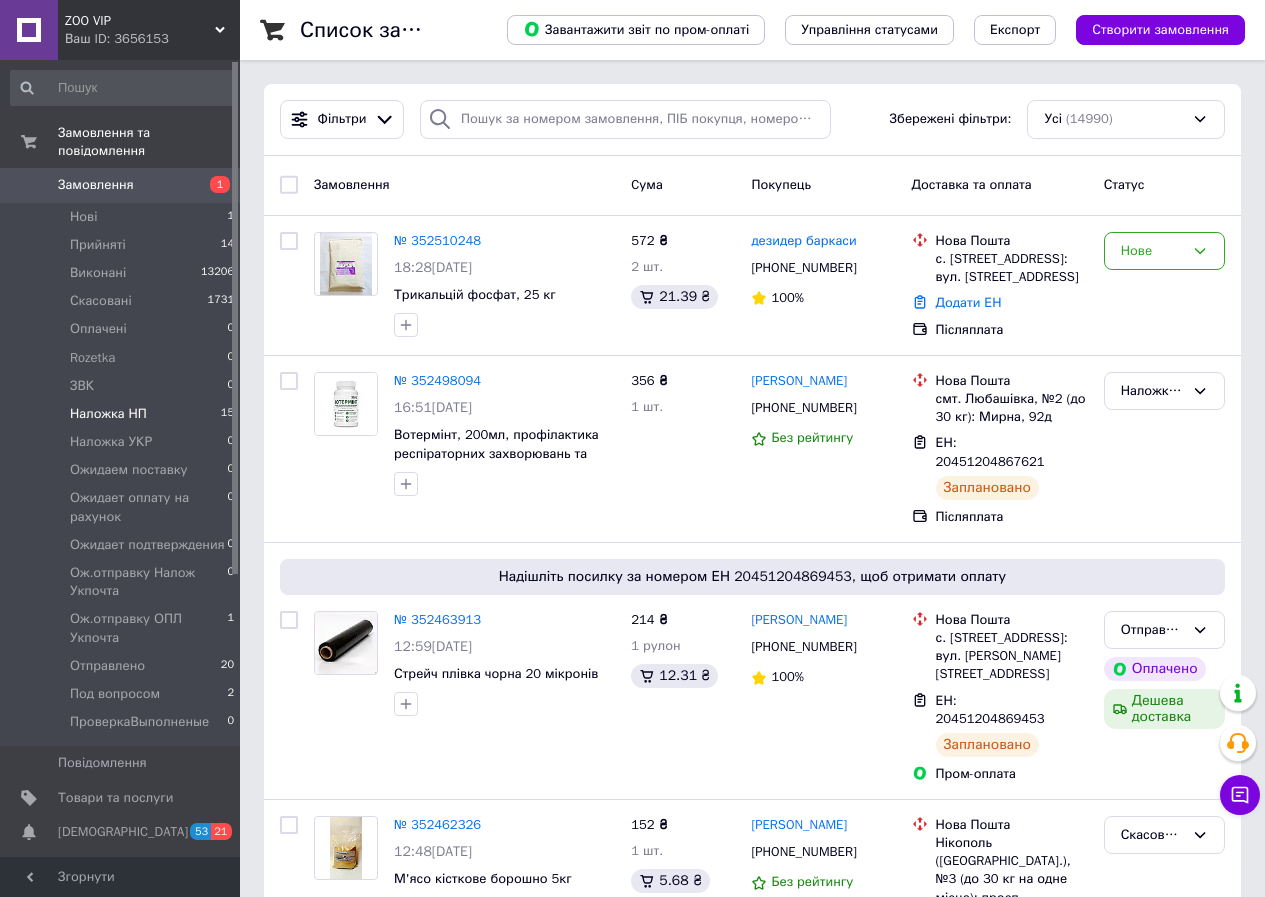 click on "Наложка НП" at bounding box center [108, 414] 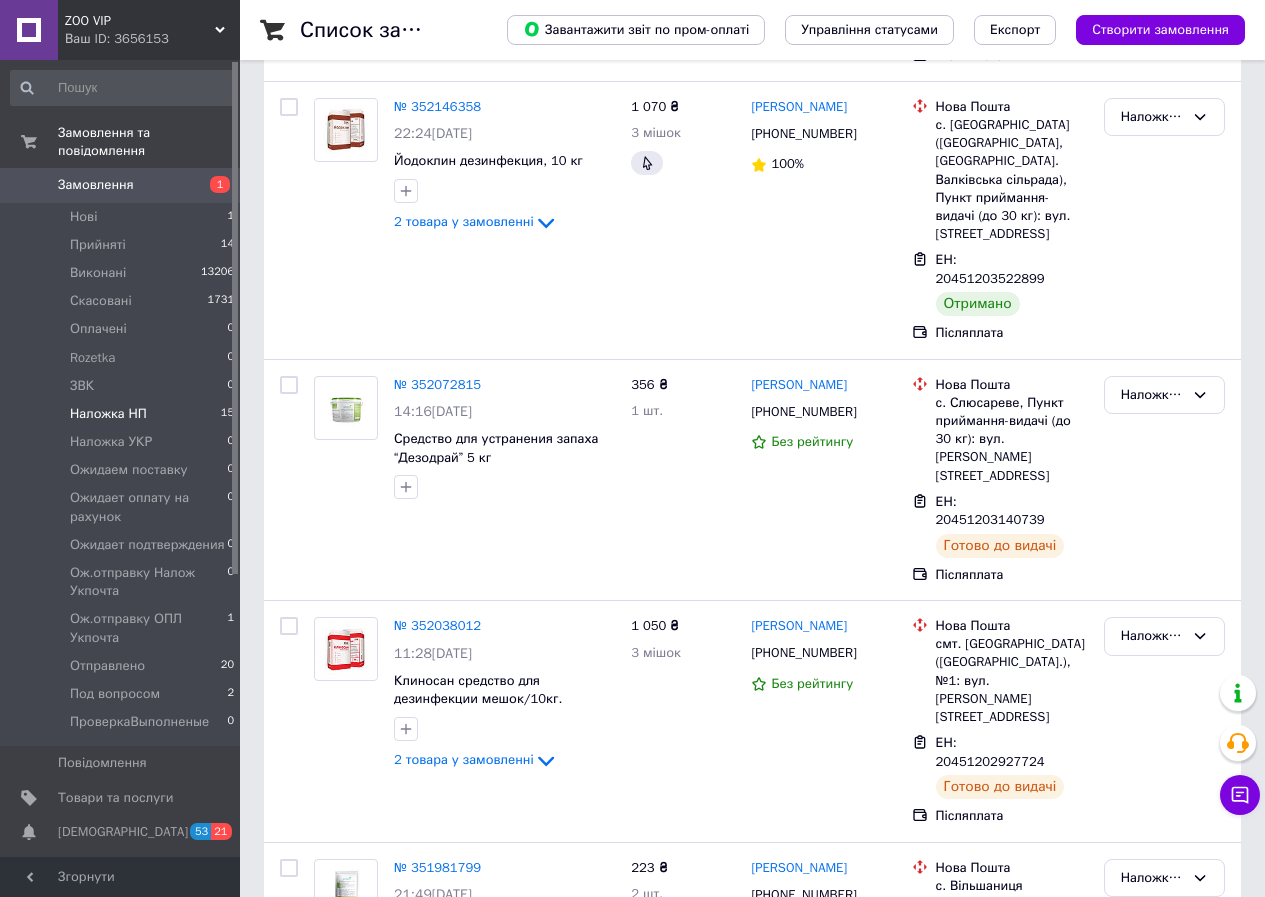 scroll, scrollTop: 2418, scrollLeft: 0, axis: vertical 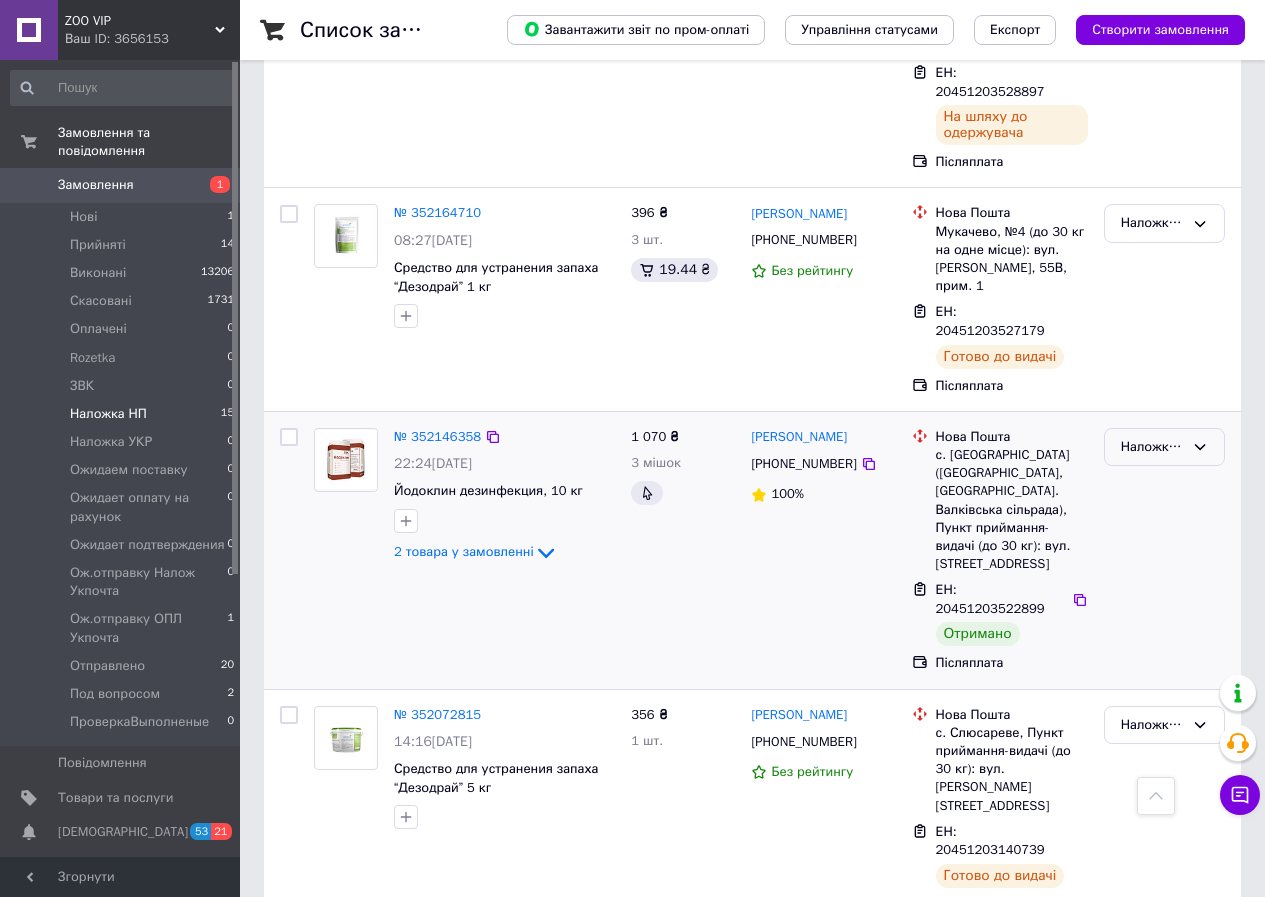 click on "Наложка НП" at bounding box center (1152, 447) 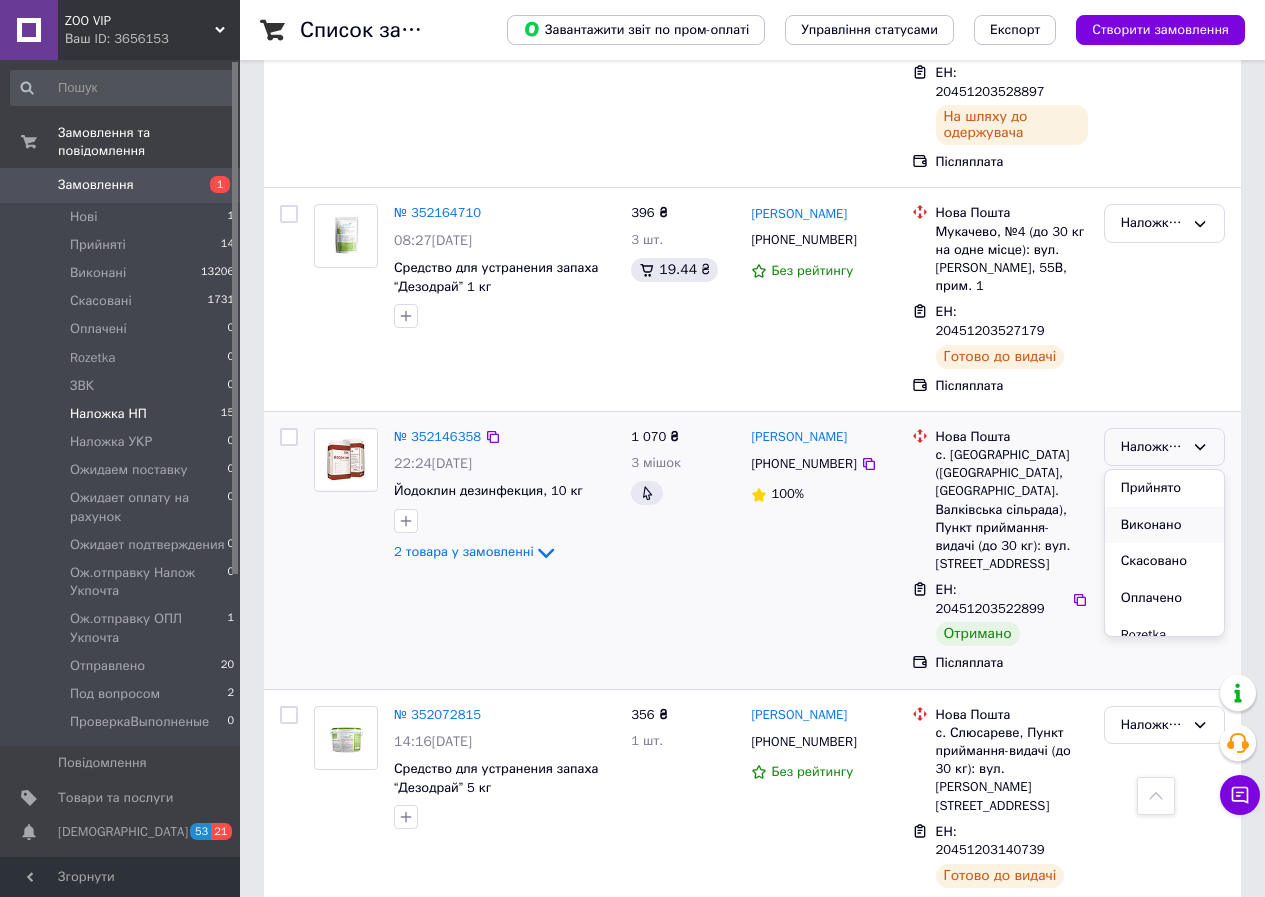 click on "Виконано" at bounding box center (1164, 525) 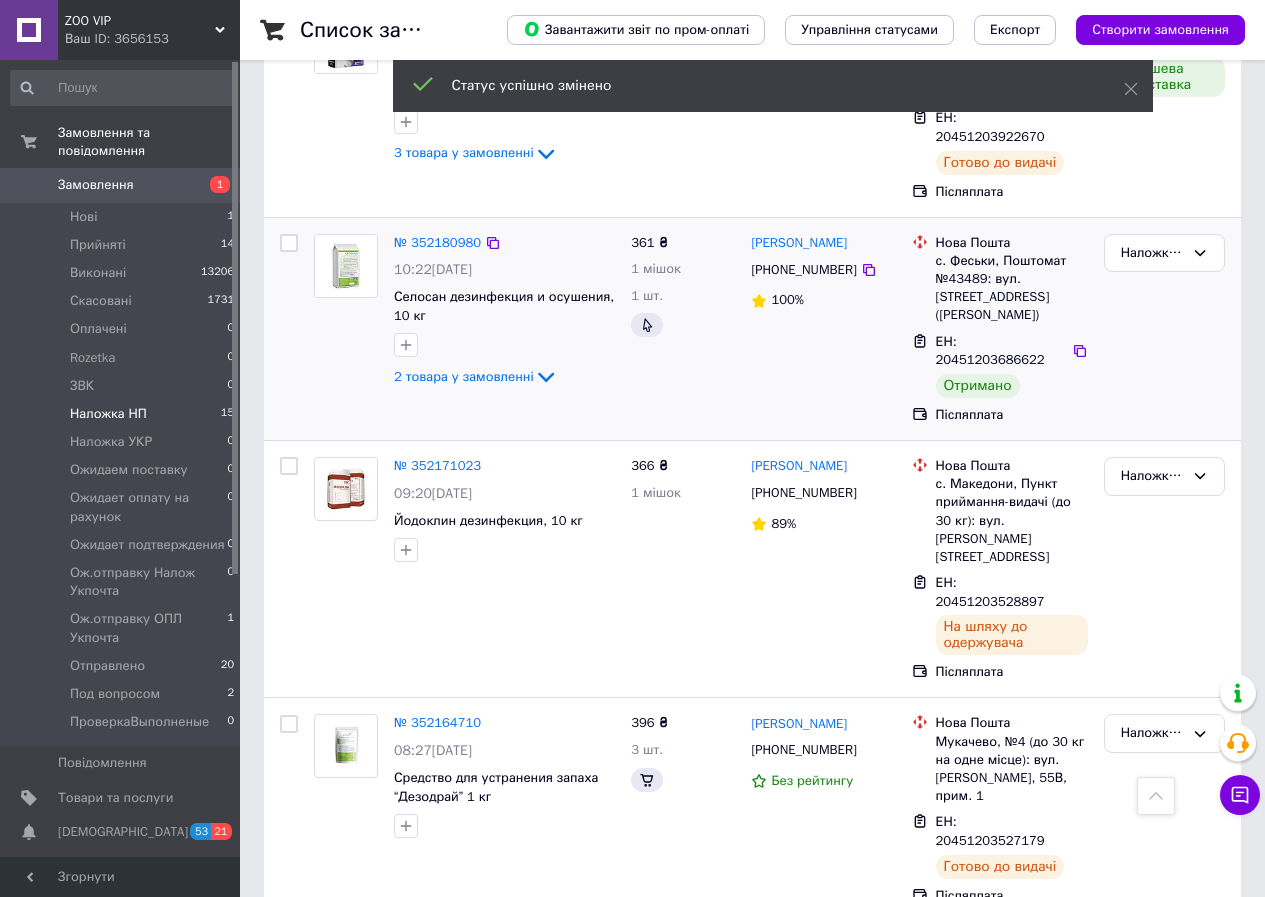 scroll, scrollTop: 618, scrollLeft: 0, axis: vertical 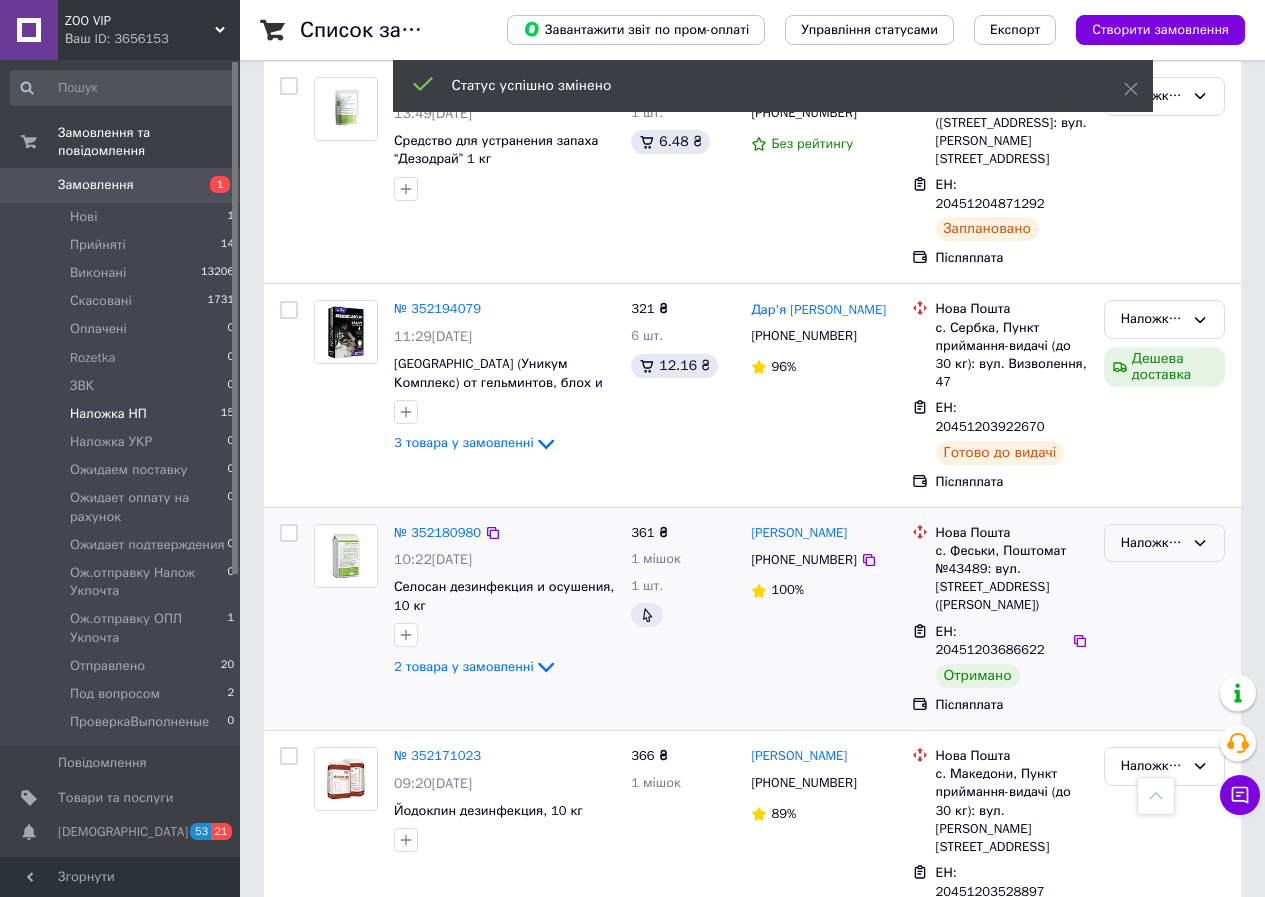 click on "Наложка НП" at bounding box center [1152, 543] 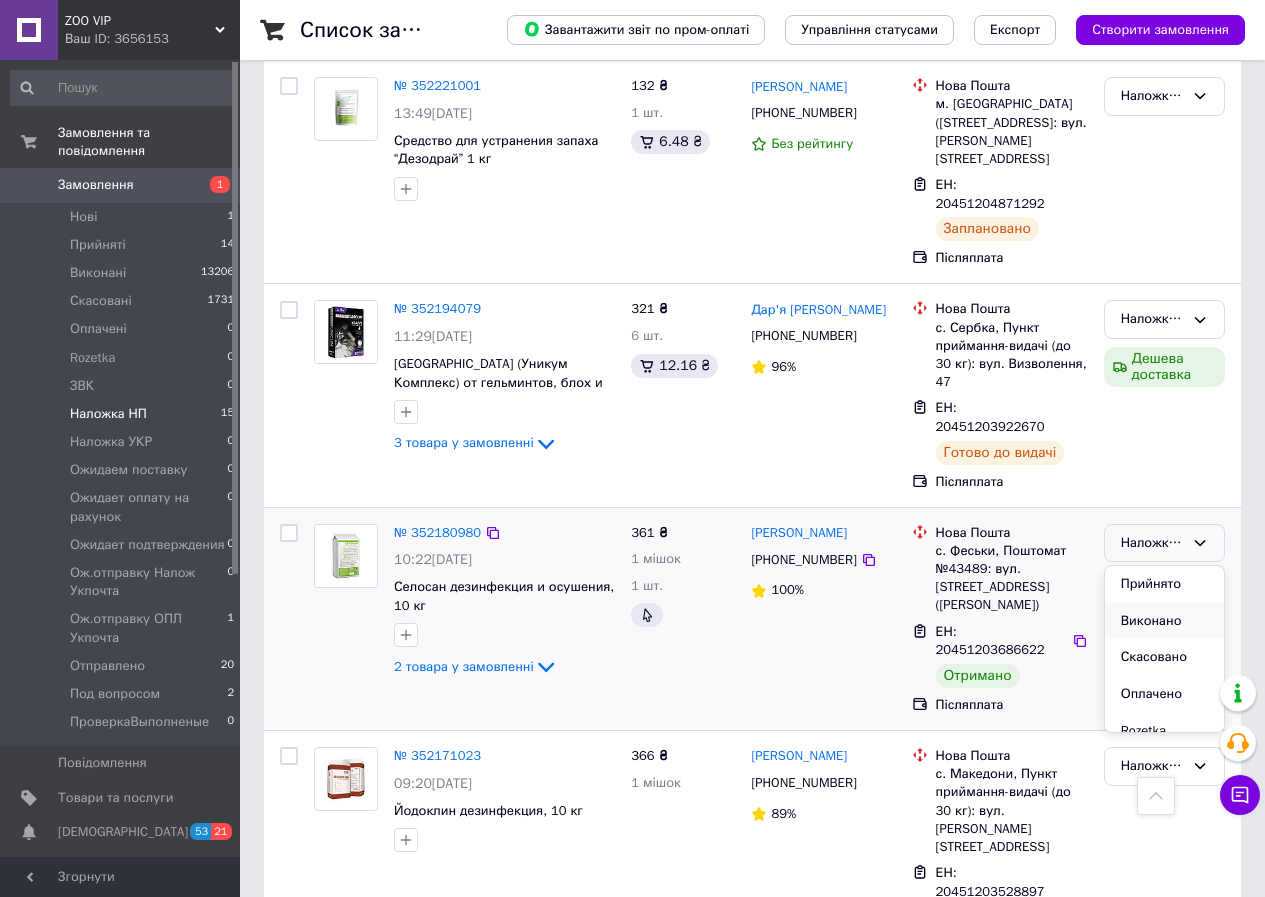 click on "Виконано" at bounding box center [1164, 621] 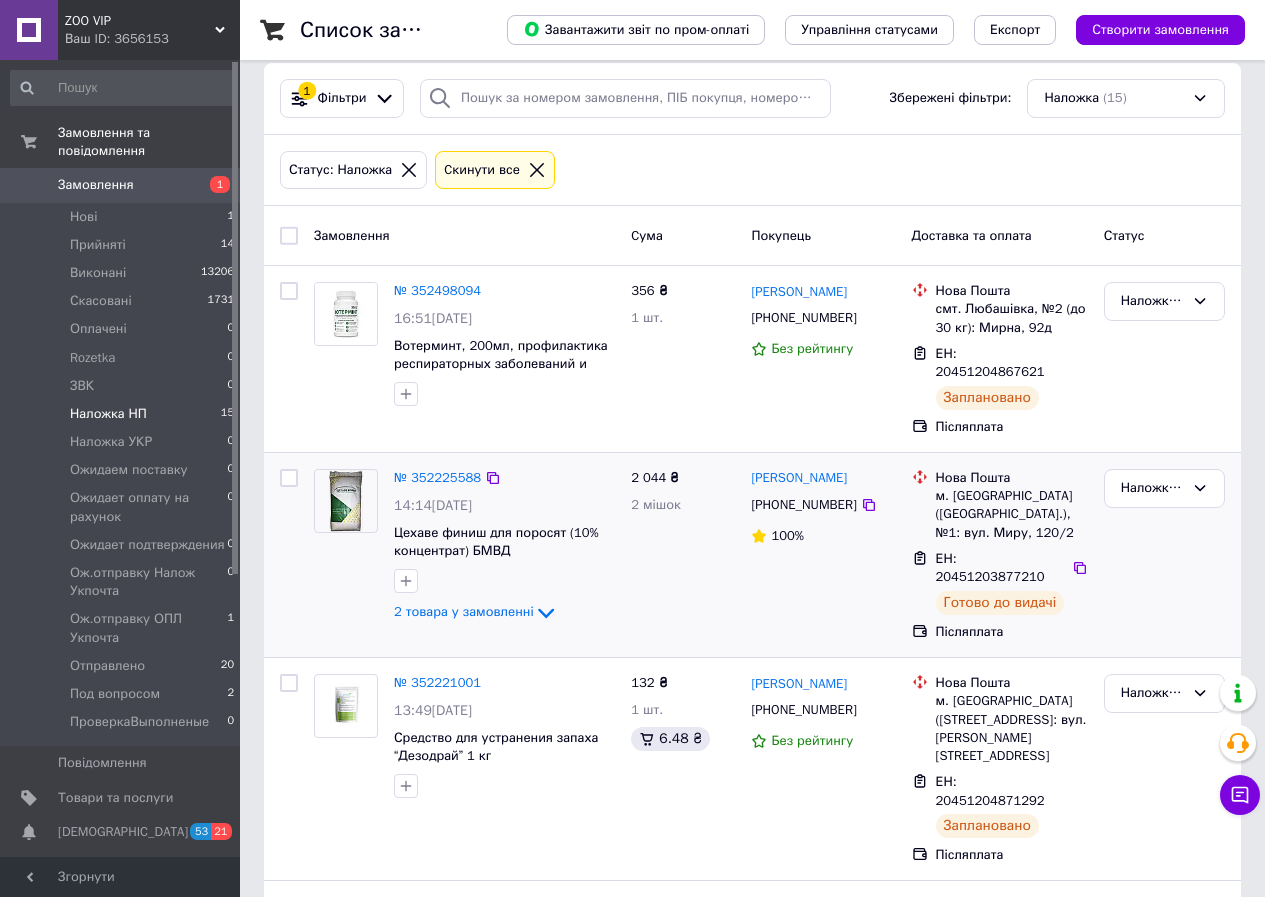 scroll, scrollTop: 18, scrollLeft: 0, axis: vertical 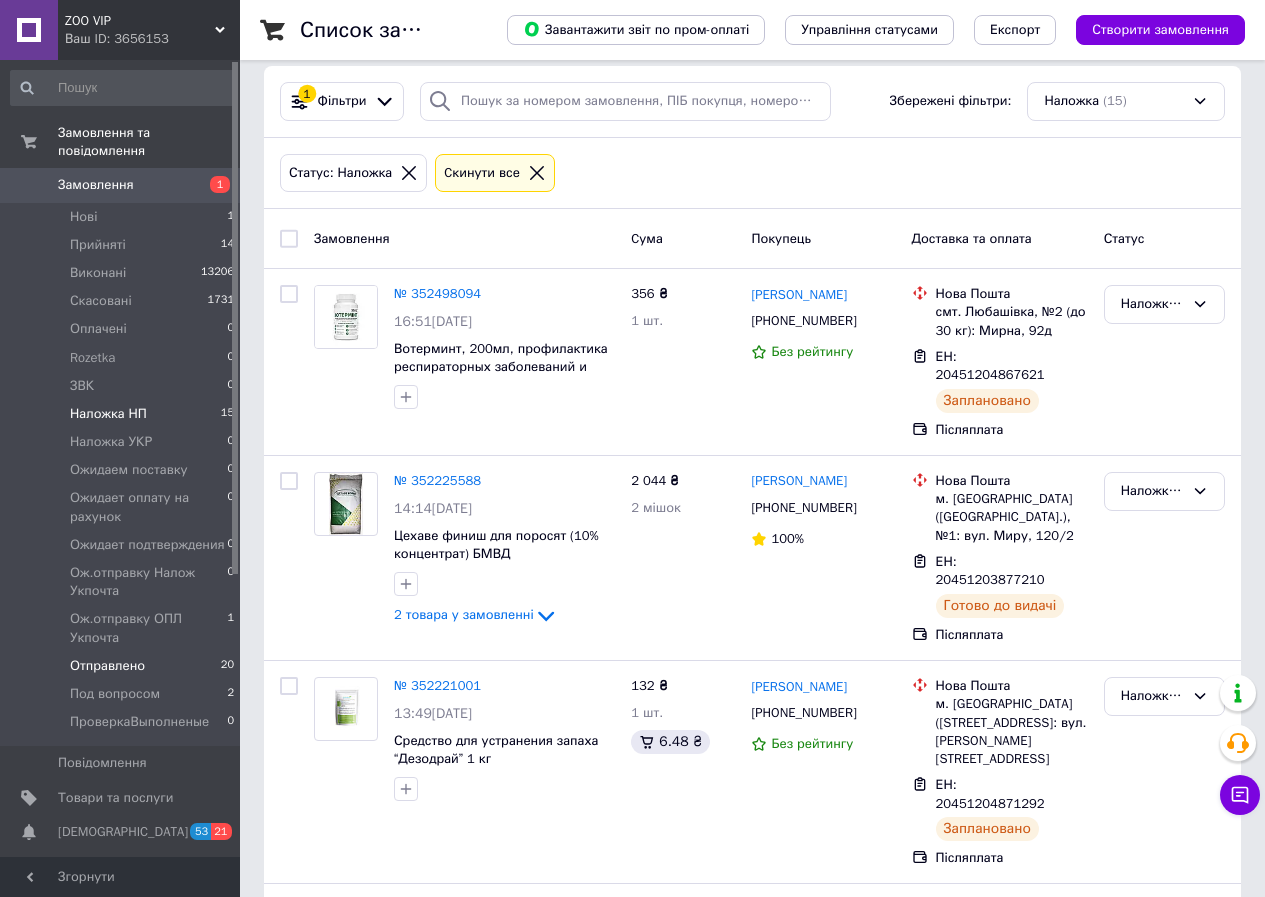 click on "Отправлено" at bounding box center (107, 666) 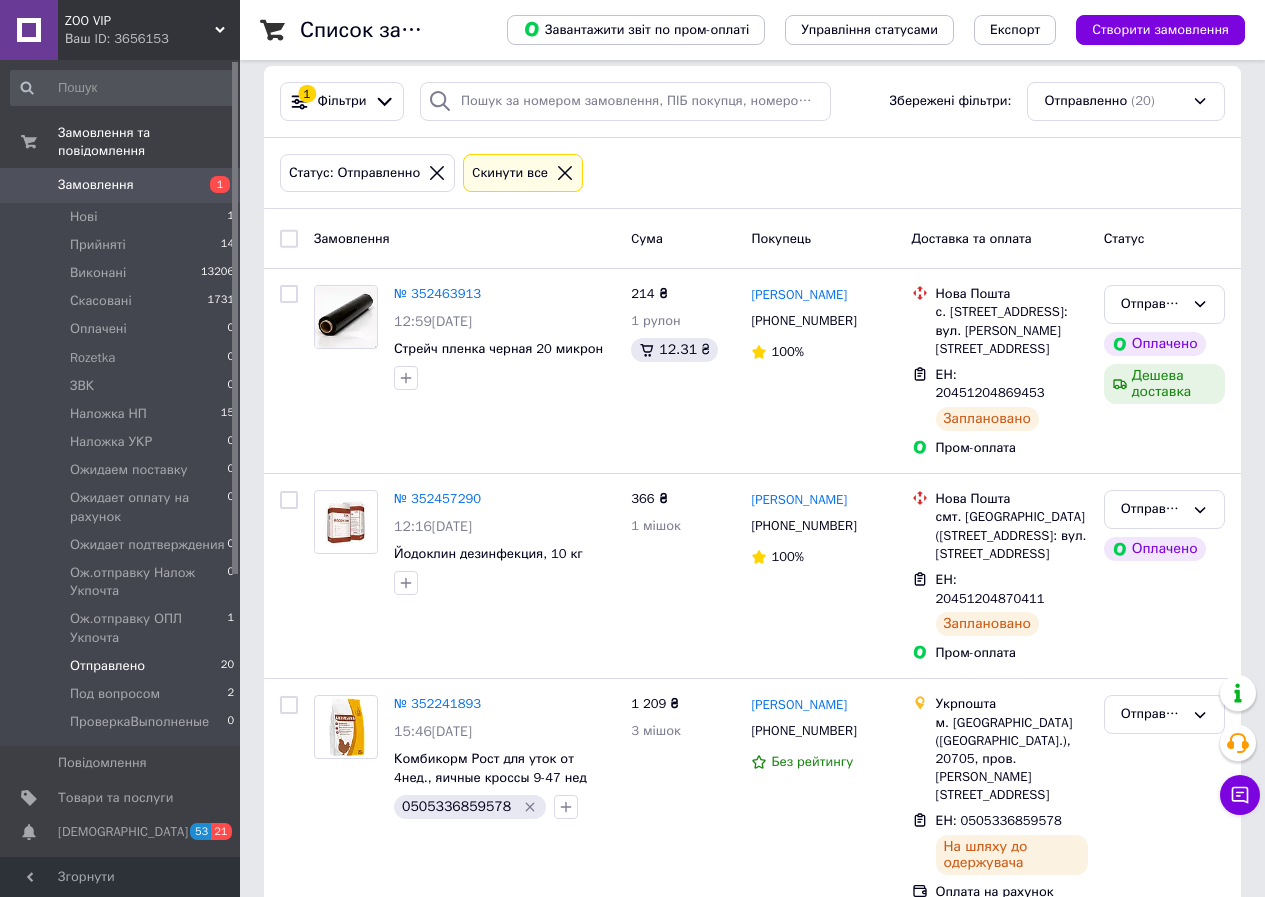 scroll, scrollTop: 0, scrollLeft: 0, axis: both 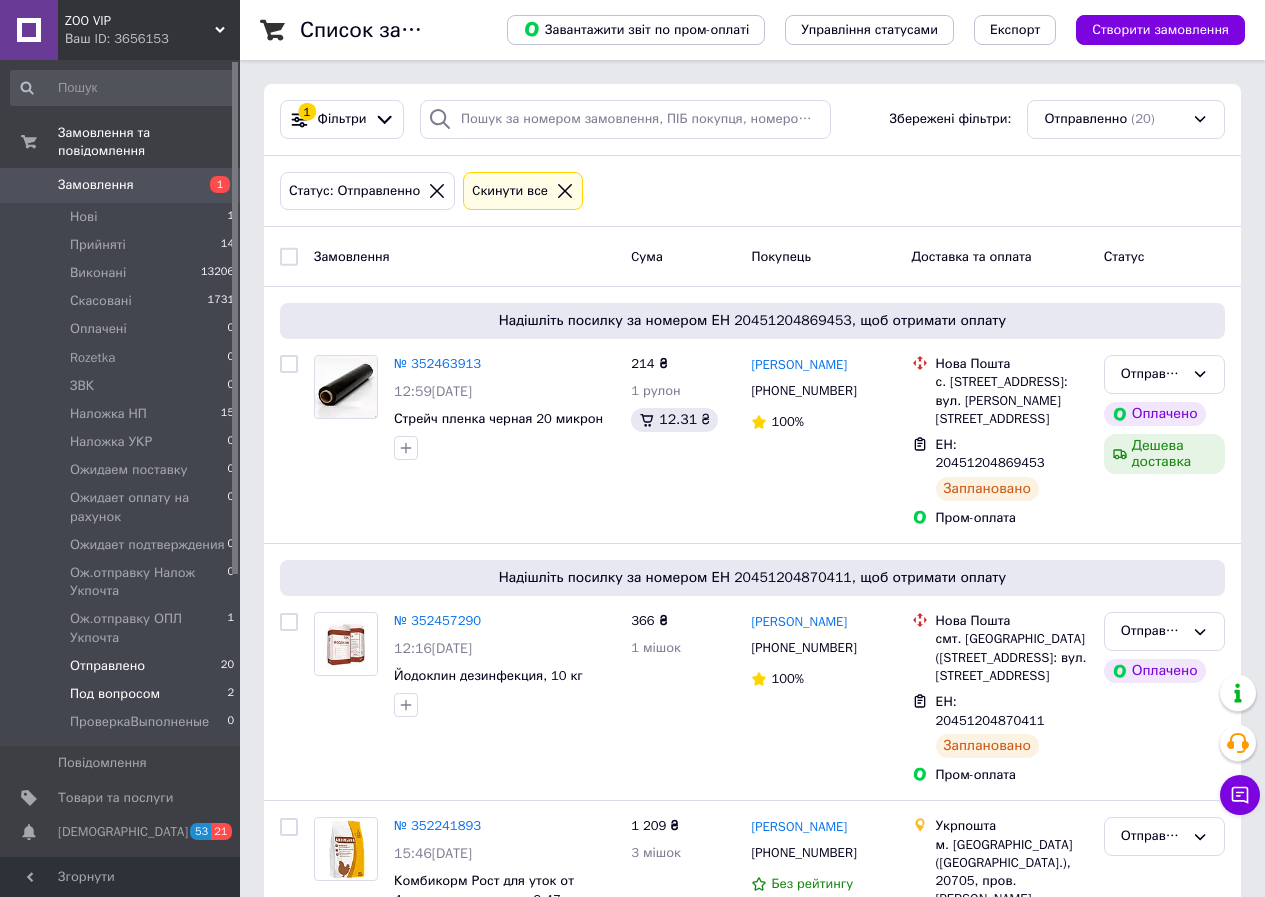 click on "Под вопросом" at bounding box center (115, 694) 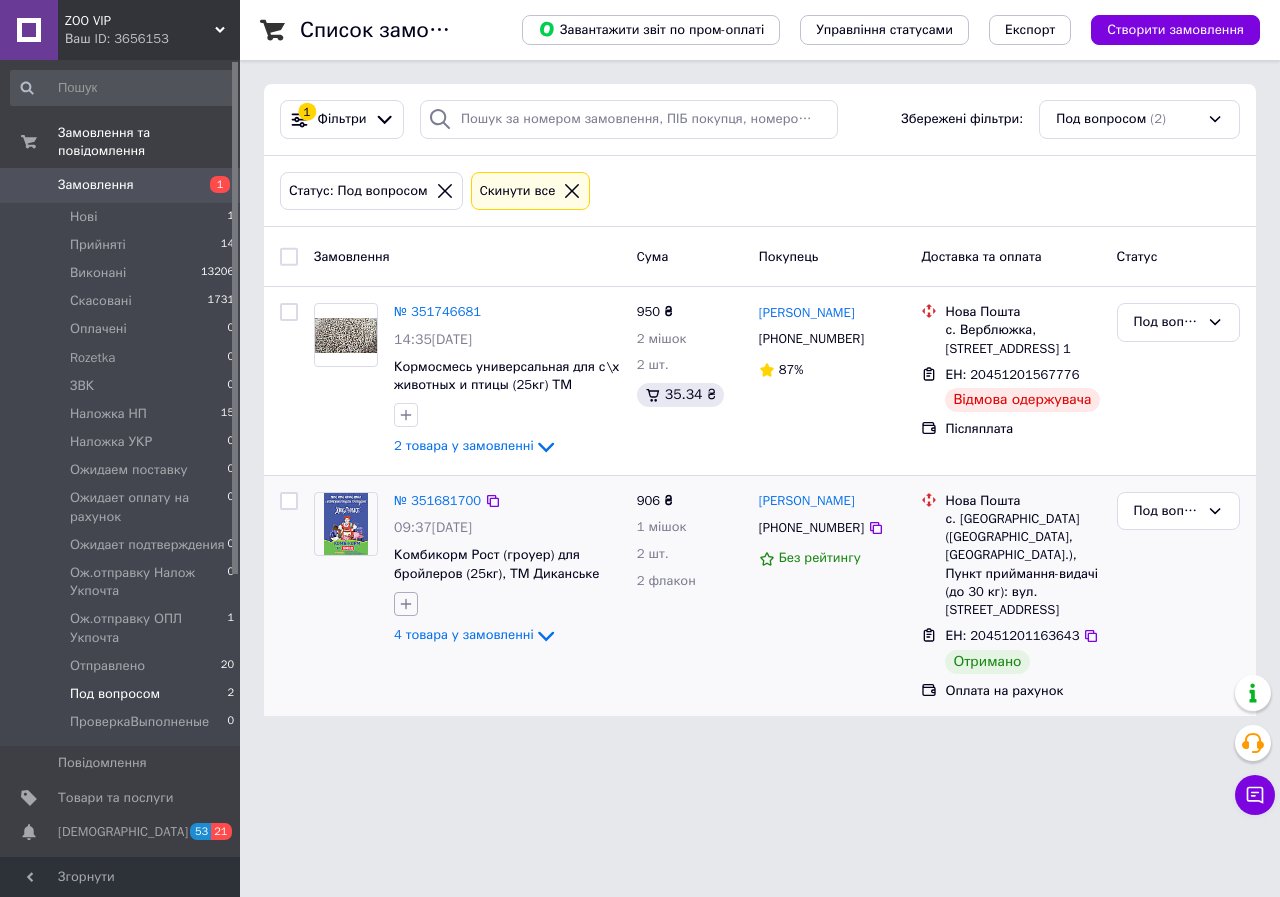 click 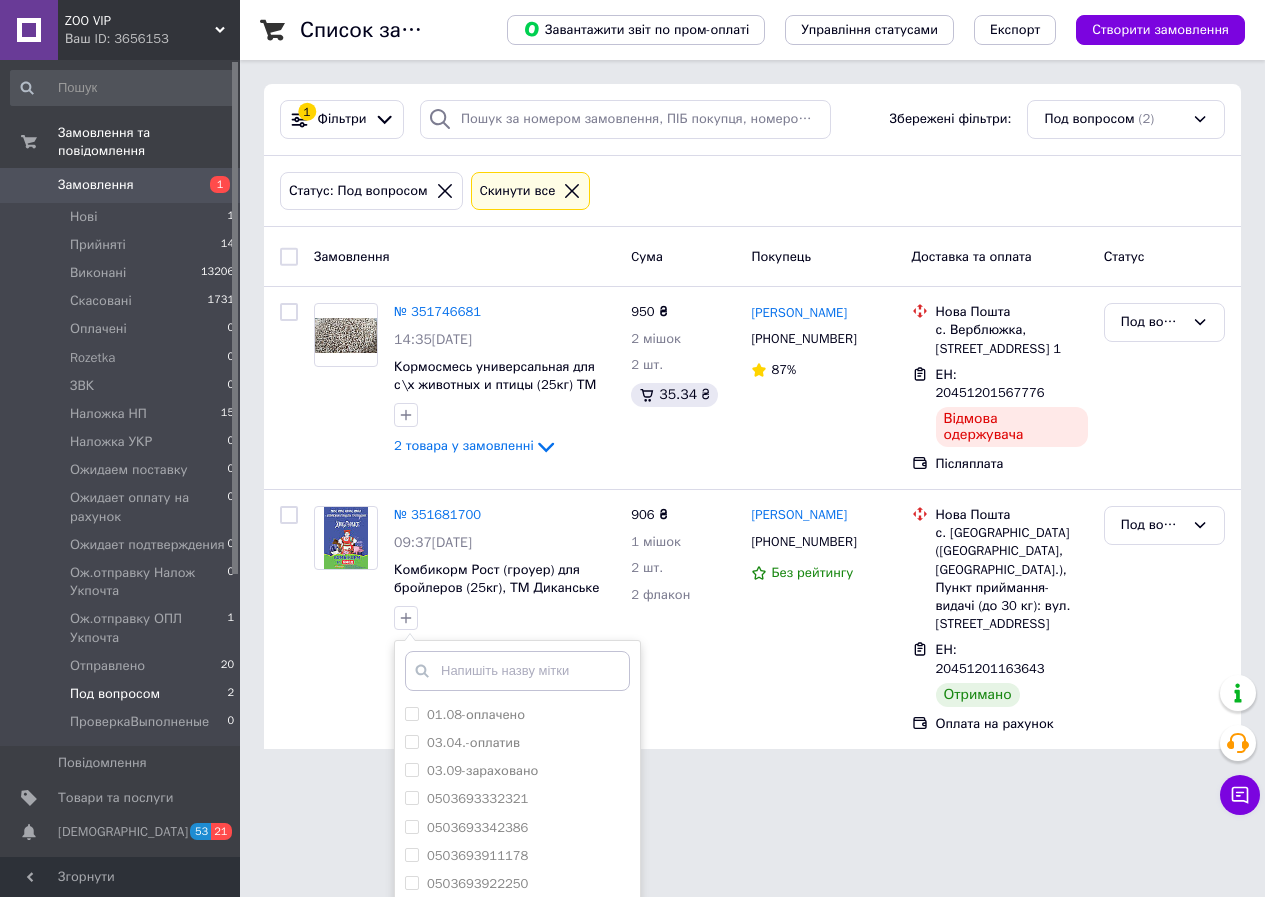 click on "ZOO VIP Ваш ID: 3656153 Сайт ZOO VIP Кабінет покупця Перевірити стан системи Сторінка на порталі Довідка Вийти Замовлення та повідомлення Замовлення 1 Нові 1 Прийняті 14 Виконані 13206 Скасовані 1731 Оплачені 0 Rozetka 0 ЗВК 0 Наложка НП 15 Наложка УКР 0 Ожидаем поставку 0 Ожидает оплату на рахунок 0 Ожидает подтверждения 0 Ож.отправку Налож Укпочта 0 Ож.отправку ОПЛ Укпочта  1 Отправлено 20 Под вопросом 2 ПроверкаВыполненые 0 Повідомлення 0 Товари та послуги Сповіщення 53 21 Показники роботи компанії Панель управління Відгуки Prom топ" at bounding box center (632, 386) 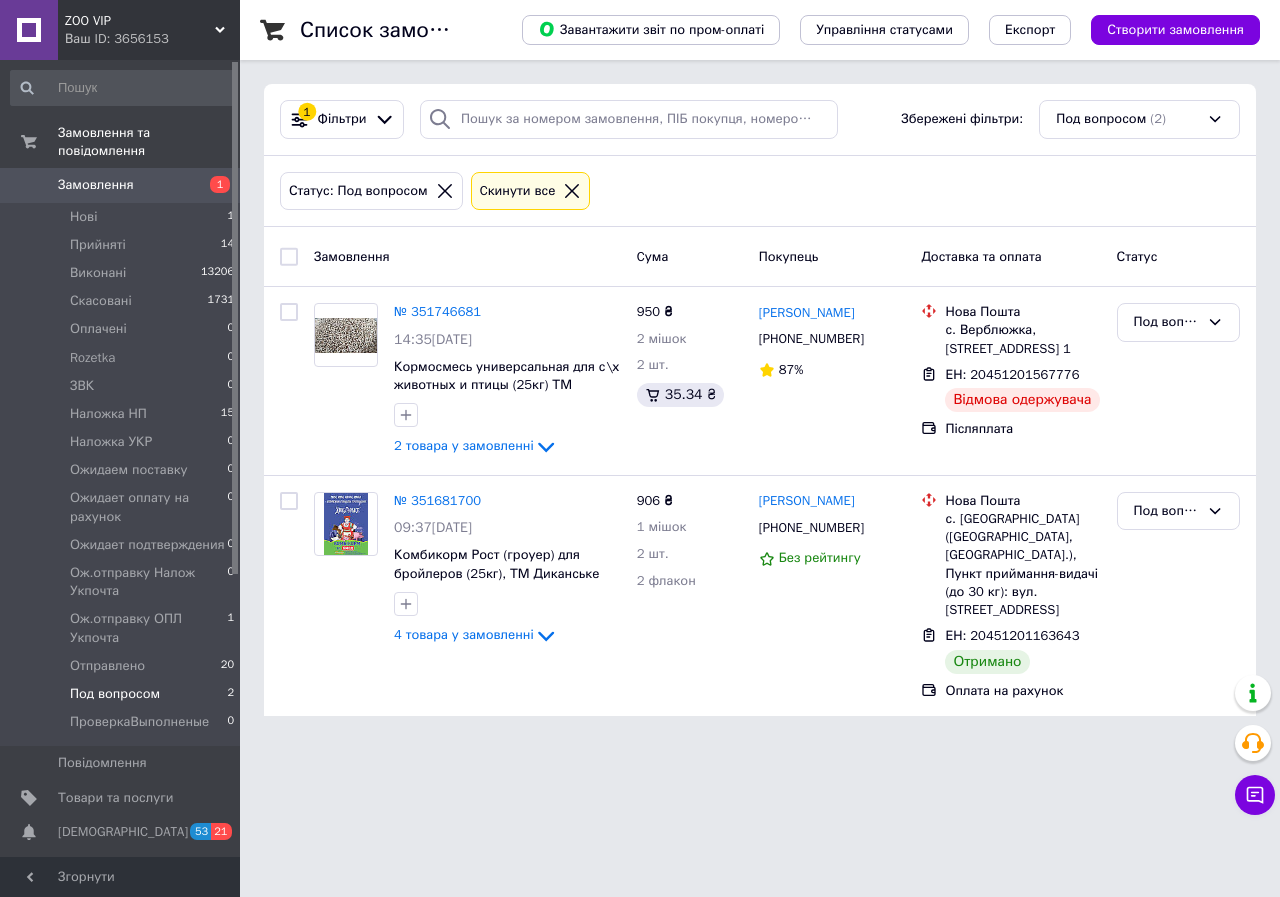 drag, startPoint x: 83, startPoint y: 811, endPoint x: 172, endPoint y: 825, distance: 90.0944 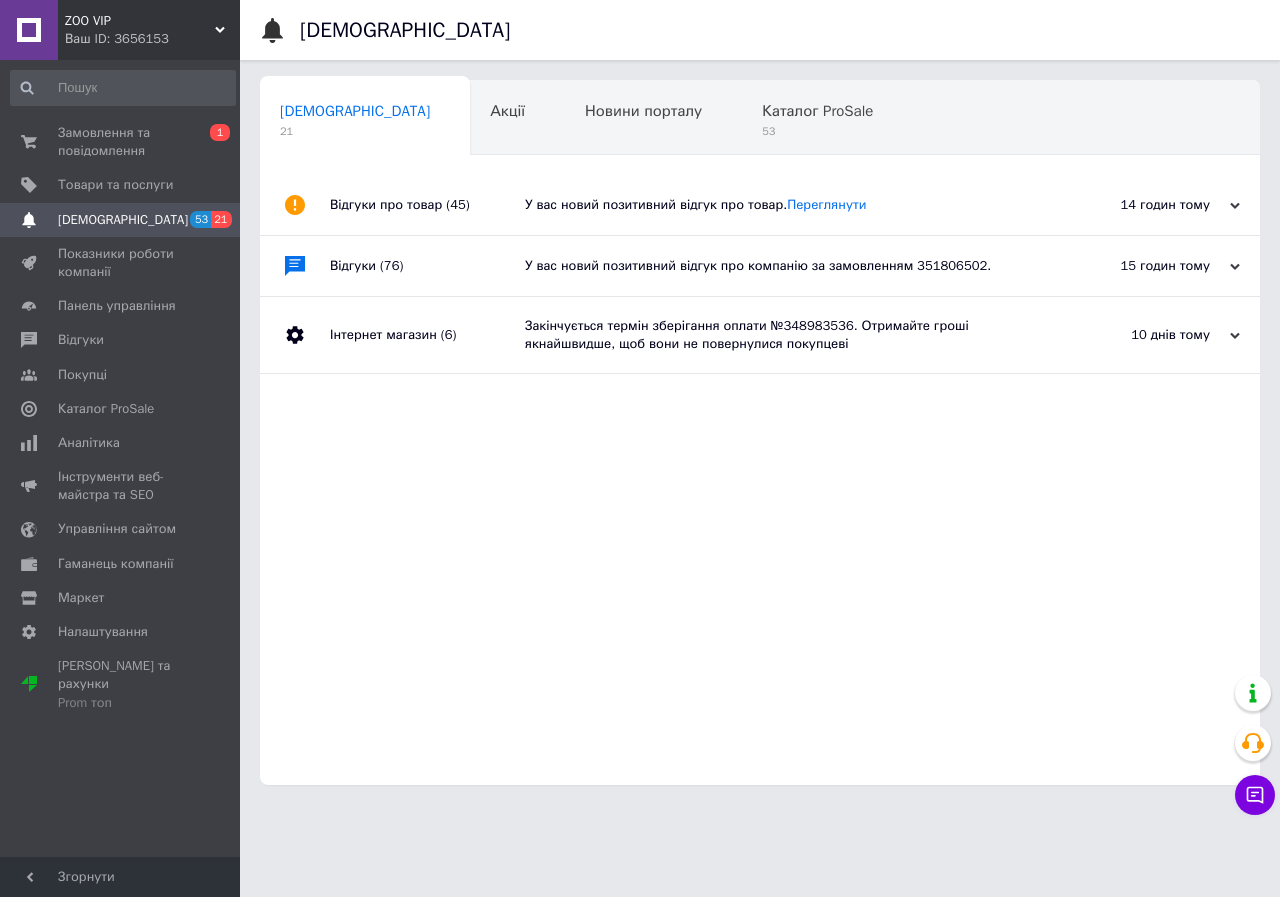 click on "У вас новий позитивний відгук про компанію за замовленням 351806502." at bounding box center (782, 266) 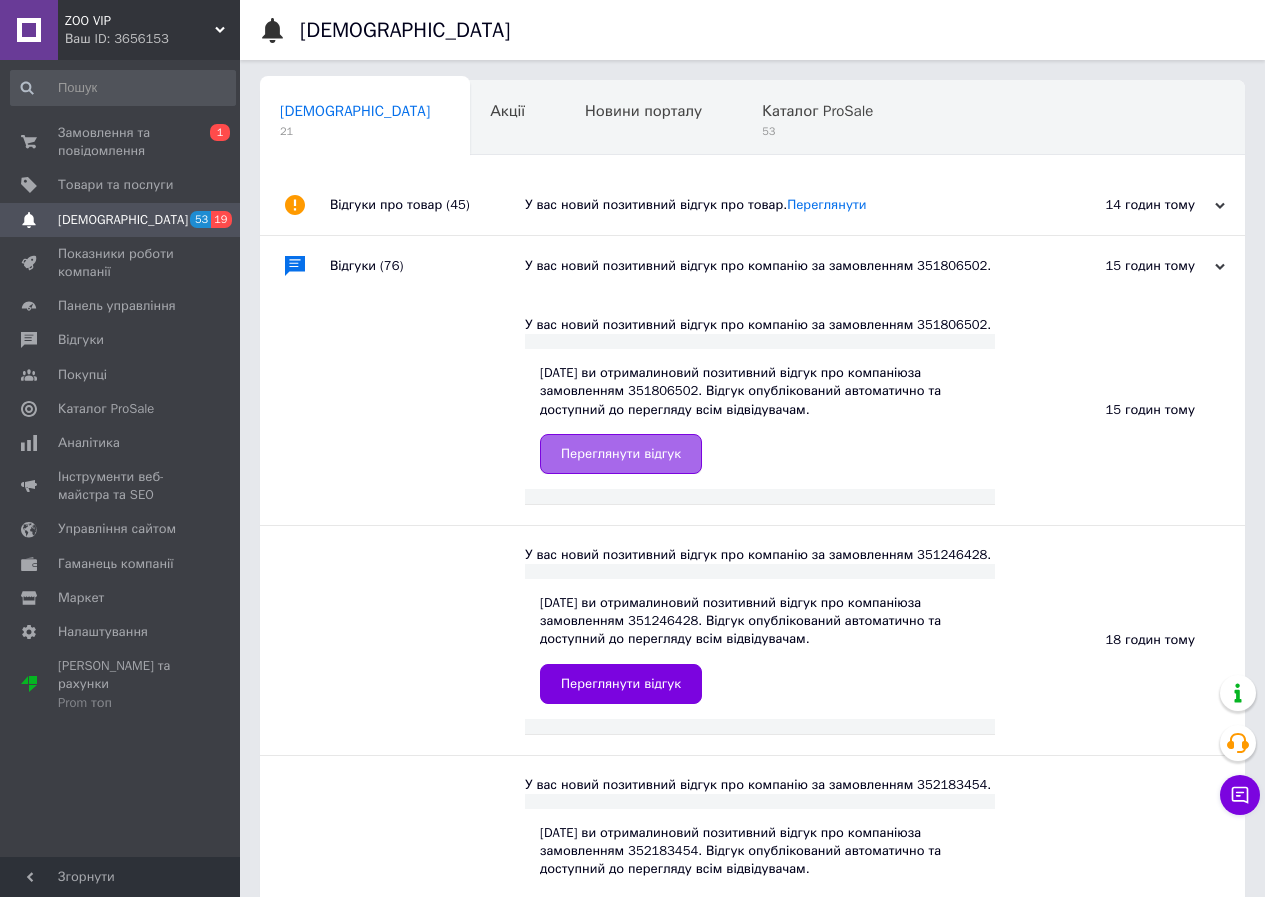 click on "Переглянути відгук" at bounding box center [621, 454] 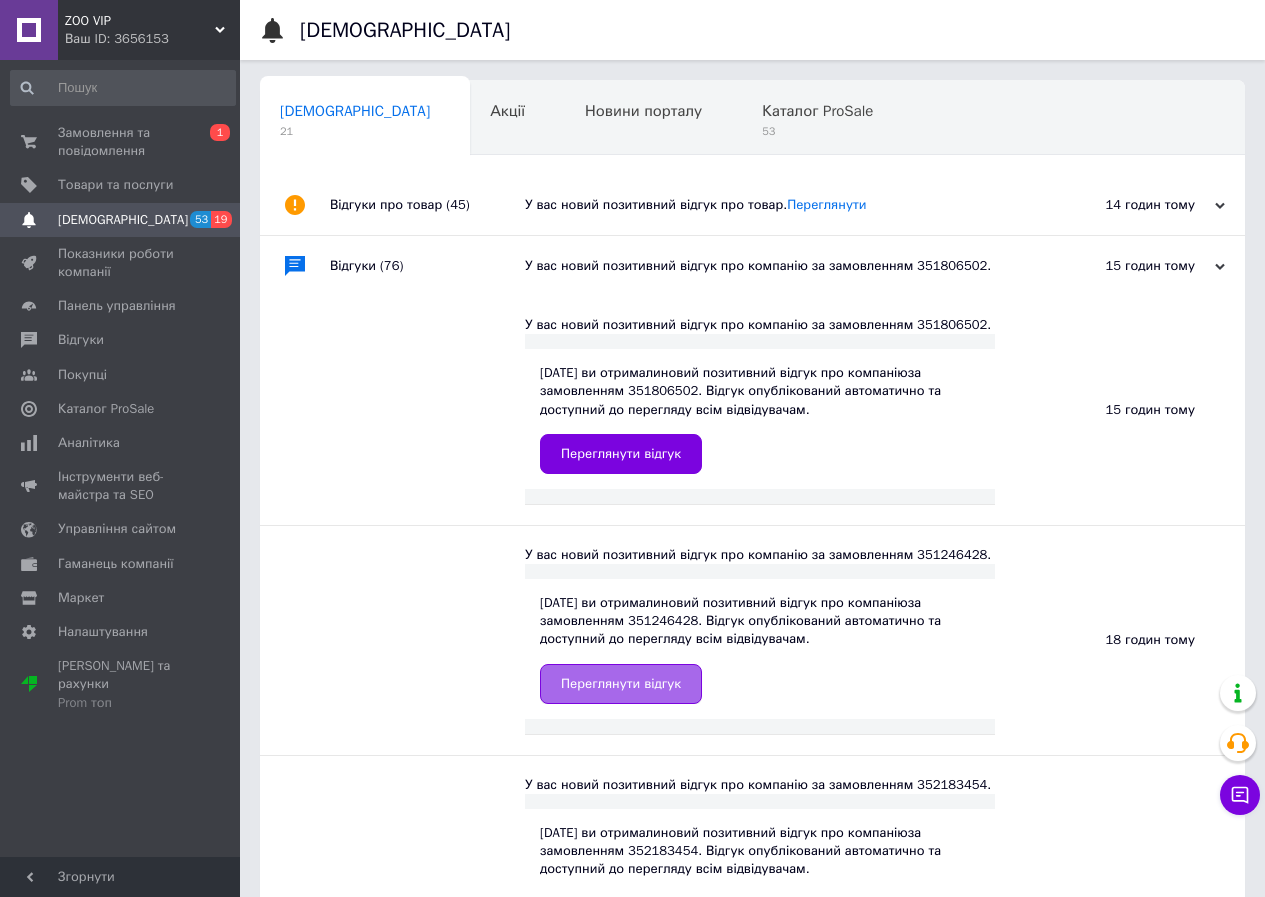 click on "Переглянути відгук" at bounding box center [621, 684] 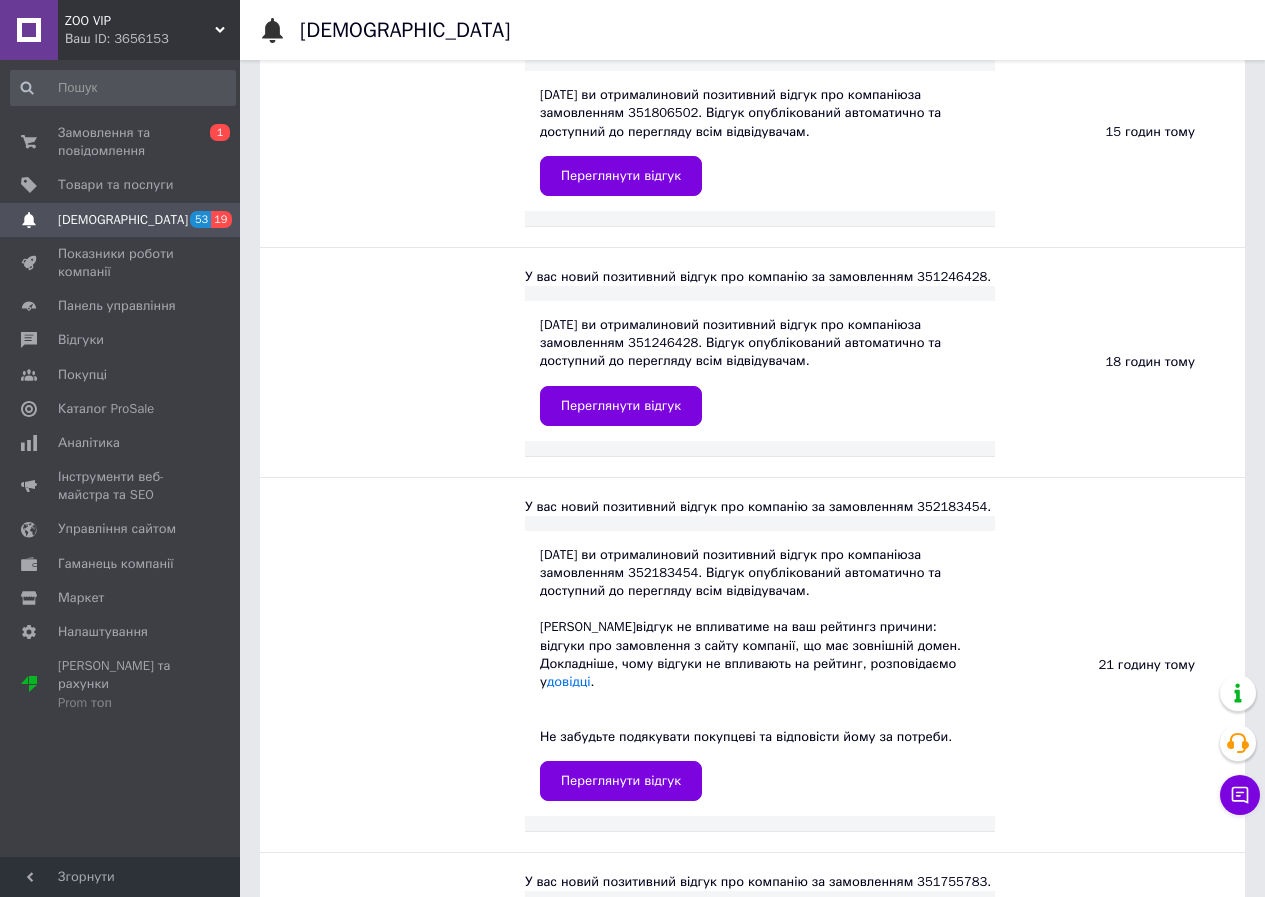 scroll, scrollTop: 333, scrollLeft: 0, axis: vertical 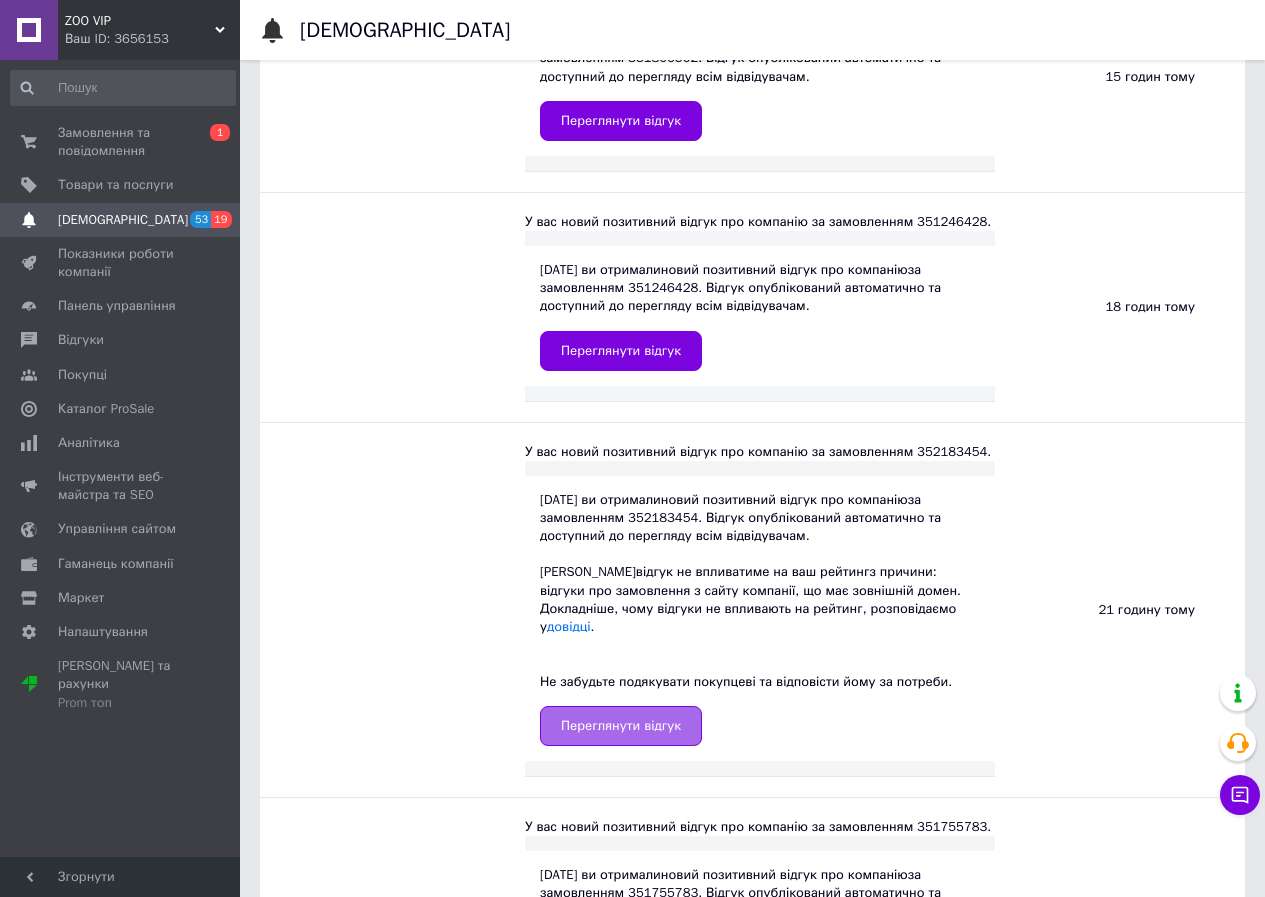 click on "Переглянути відгук" at bounding box center (621, 726) 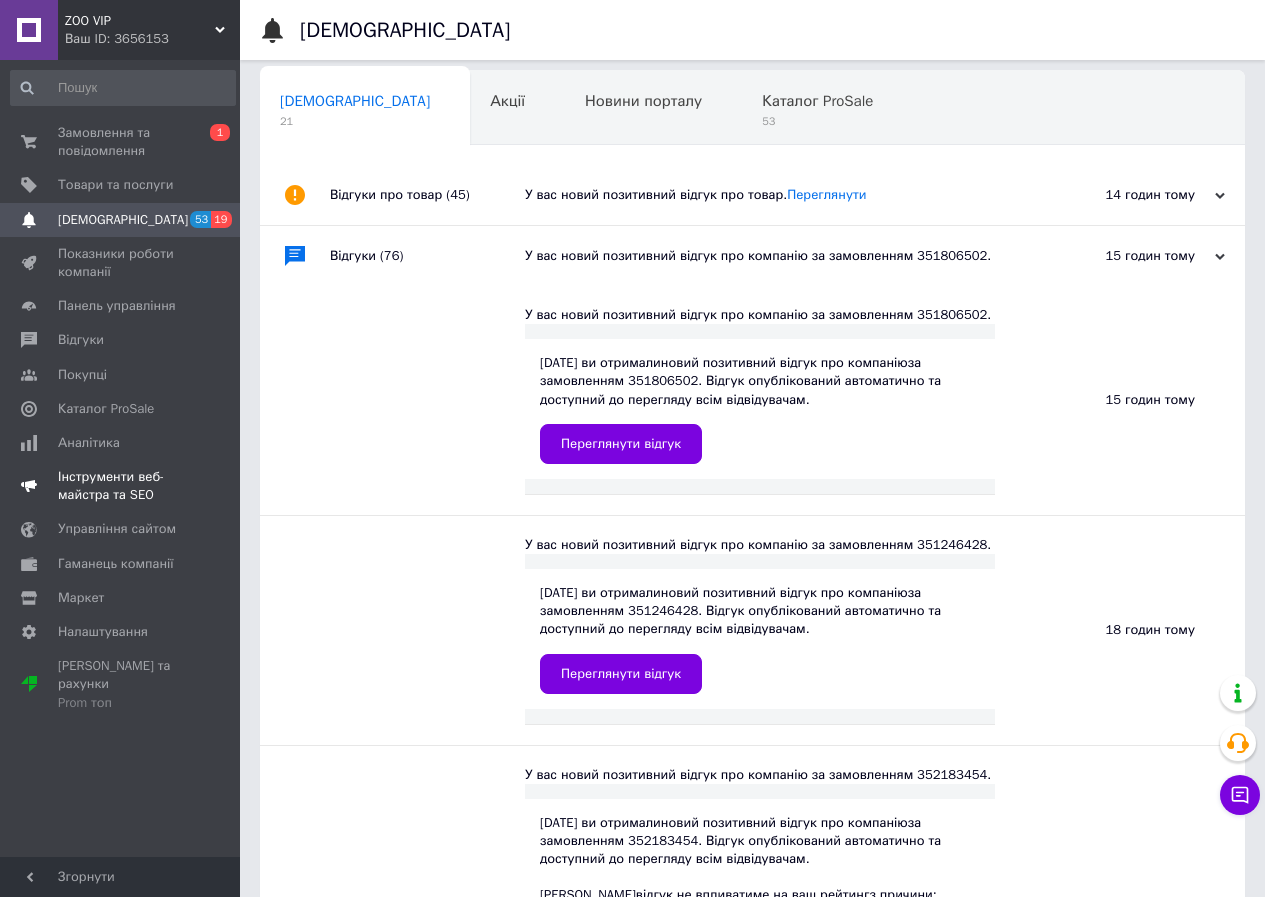 scroll, scrollTop: 0, scrollLeft: 0, axis: both 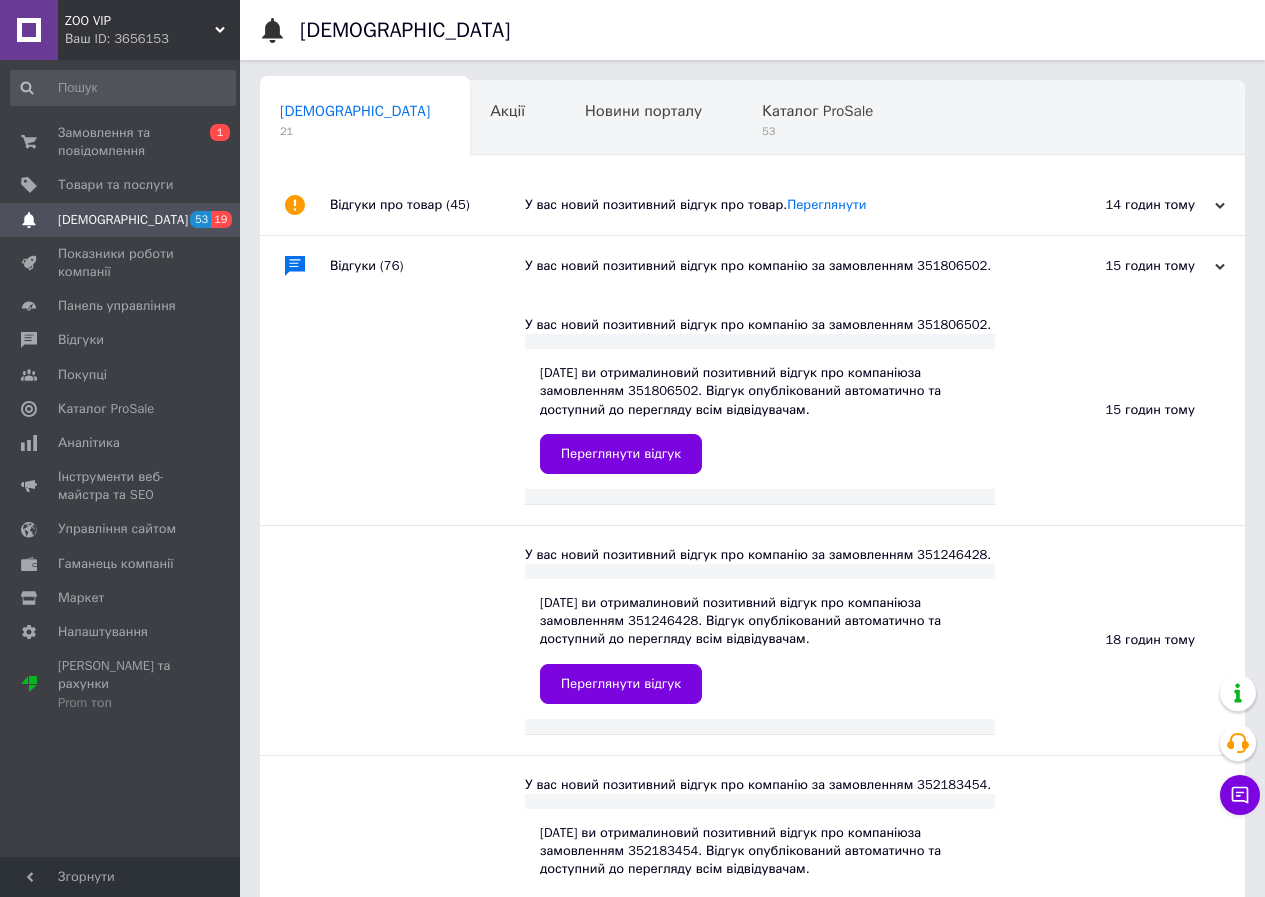click on "У вас новий позитивний відгук про товар.  Переглянути" at bounding box center [775, 205] 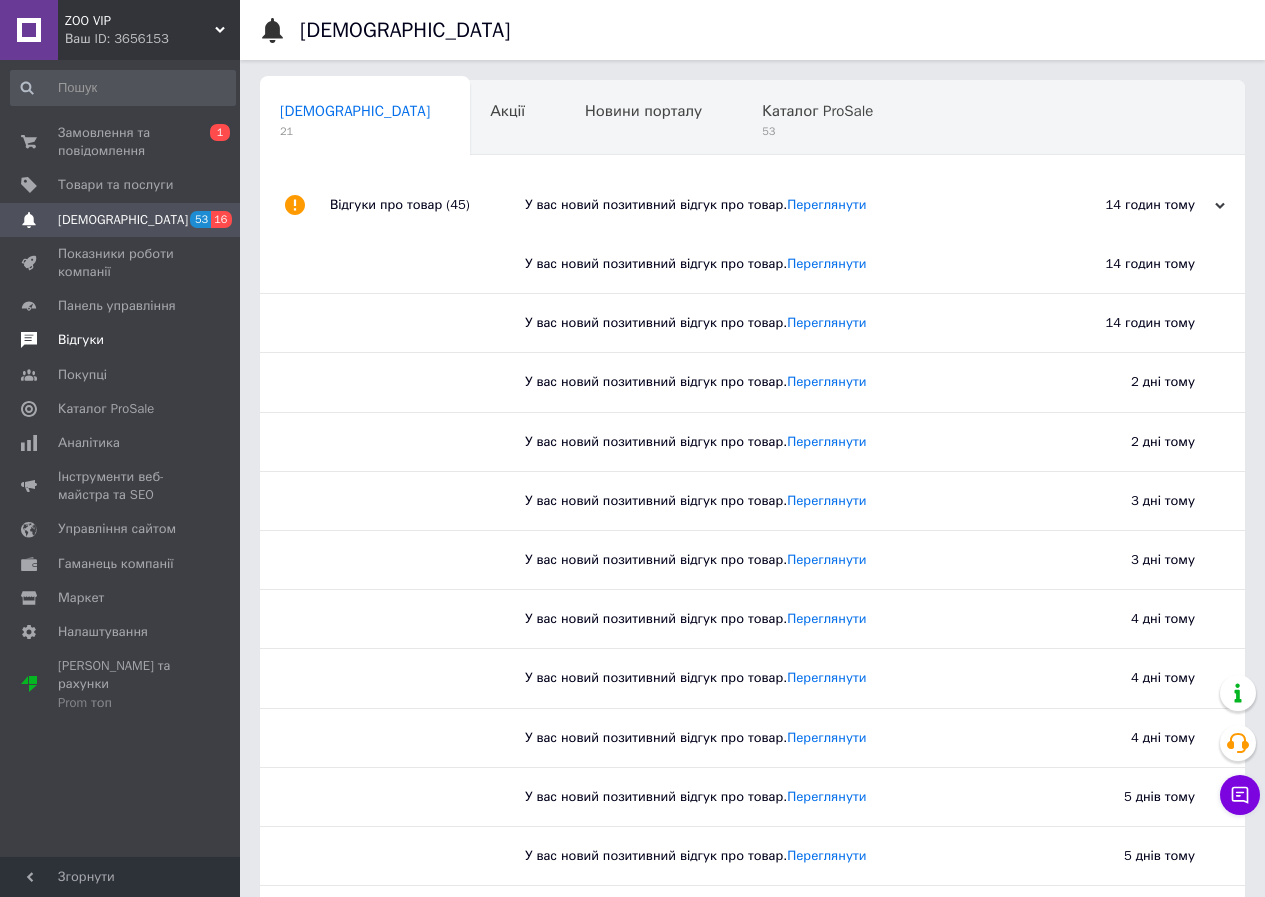 click on "Відгуки" at bounding box center [81, 340] 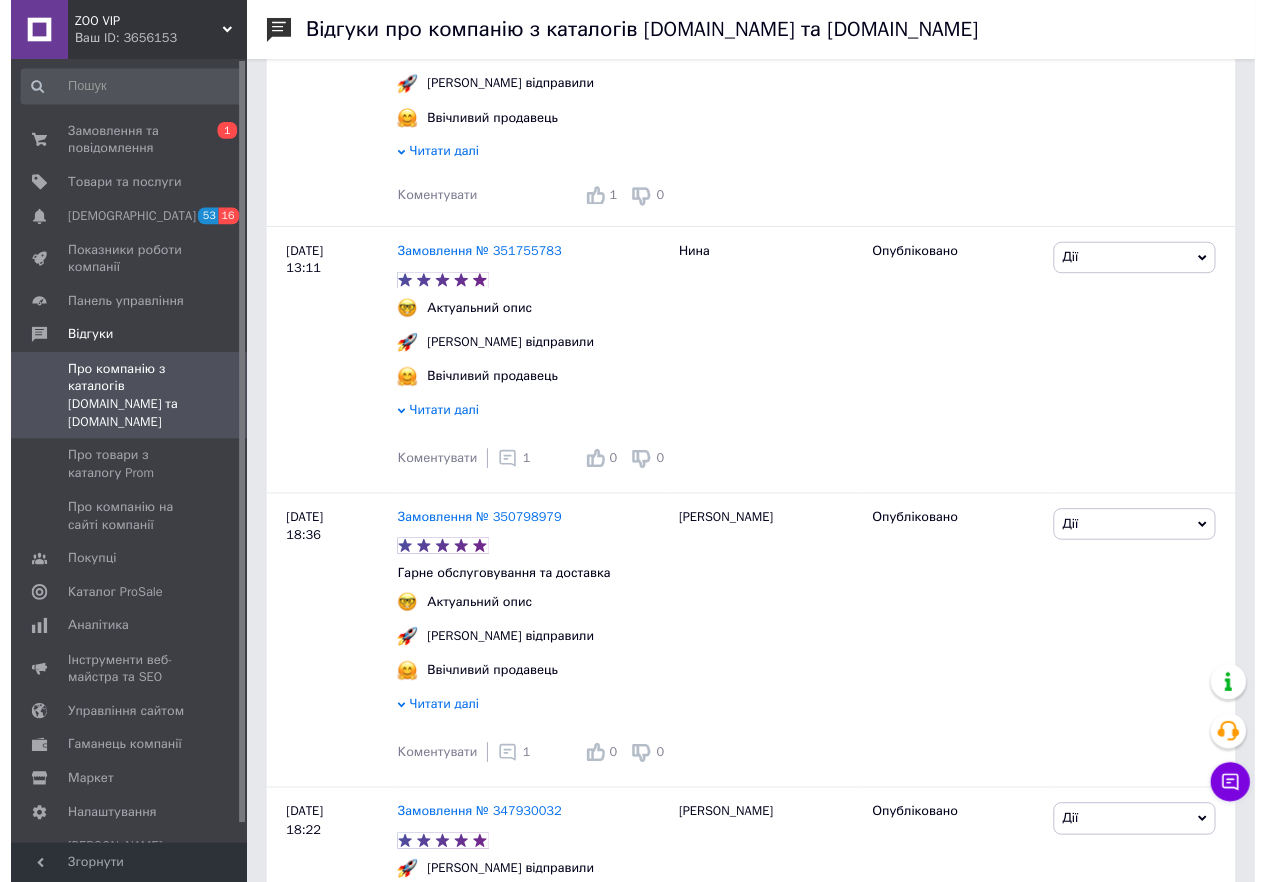 scroll, scrollTop: 733, scrollLeft: 0, axis: vertical 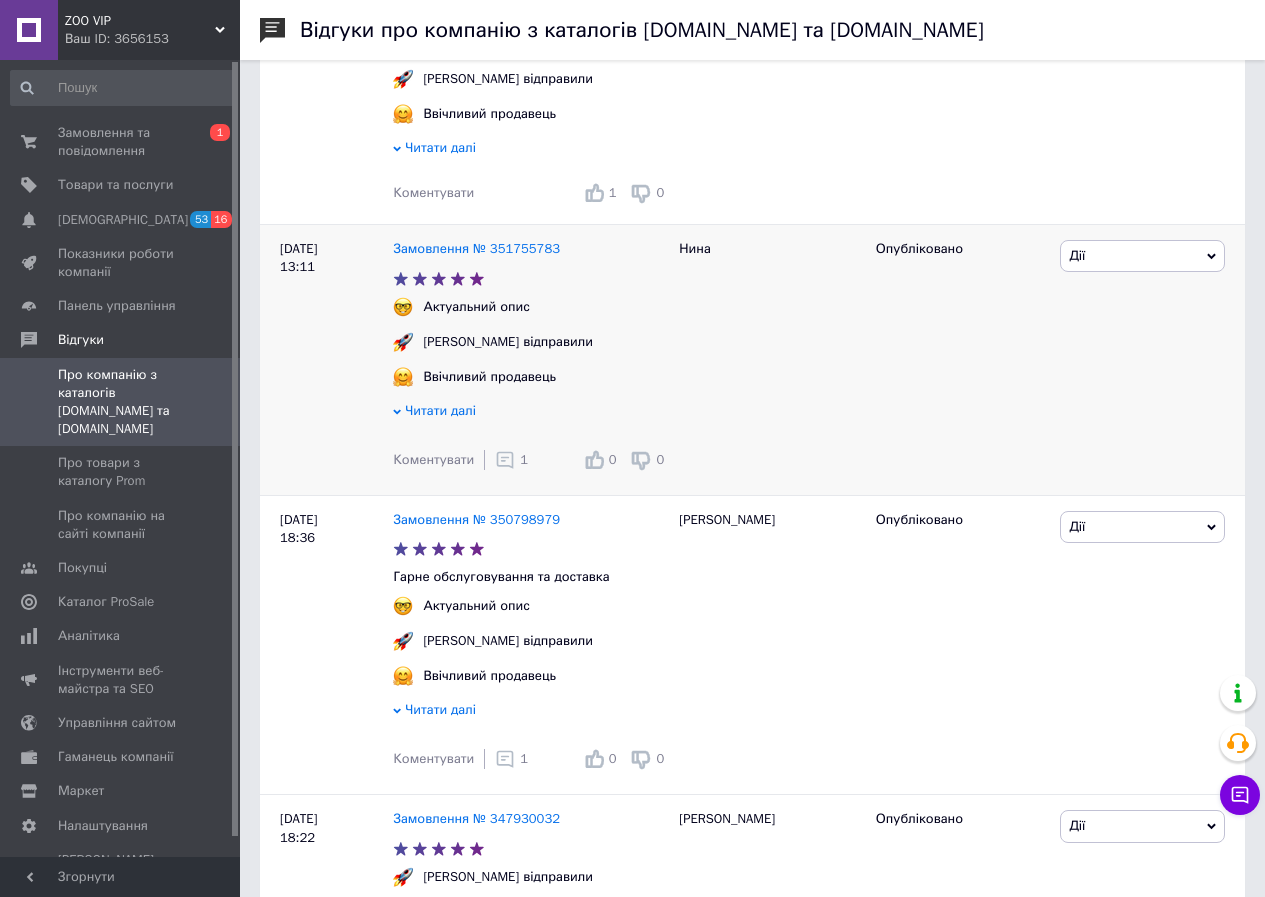 click 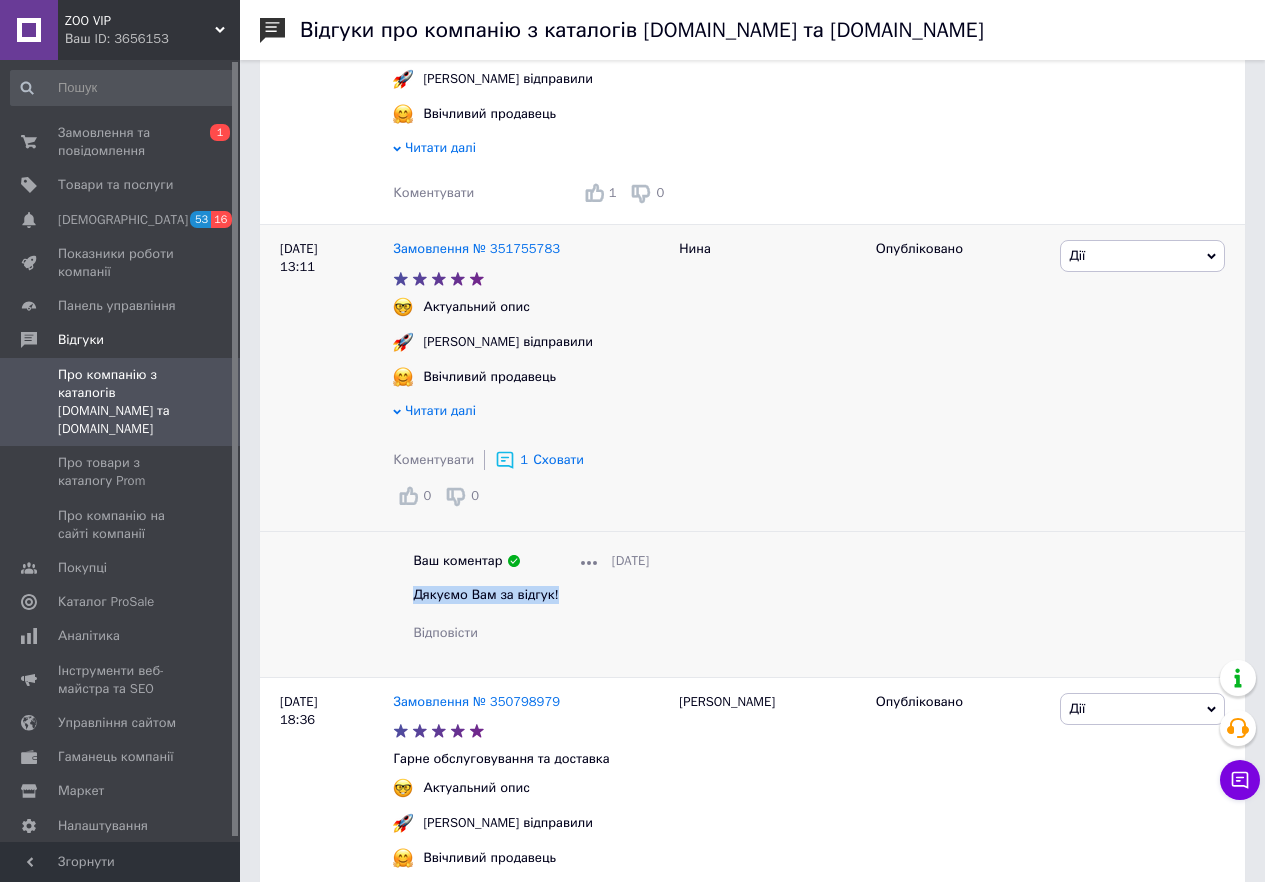 drag, startPoint x: 415, startPoint y: 571, endPoint x: 606, endPoint y: 582, distance: 191.3165 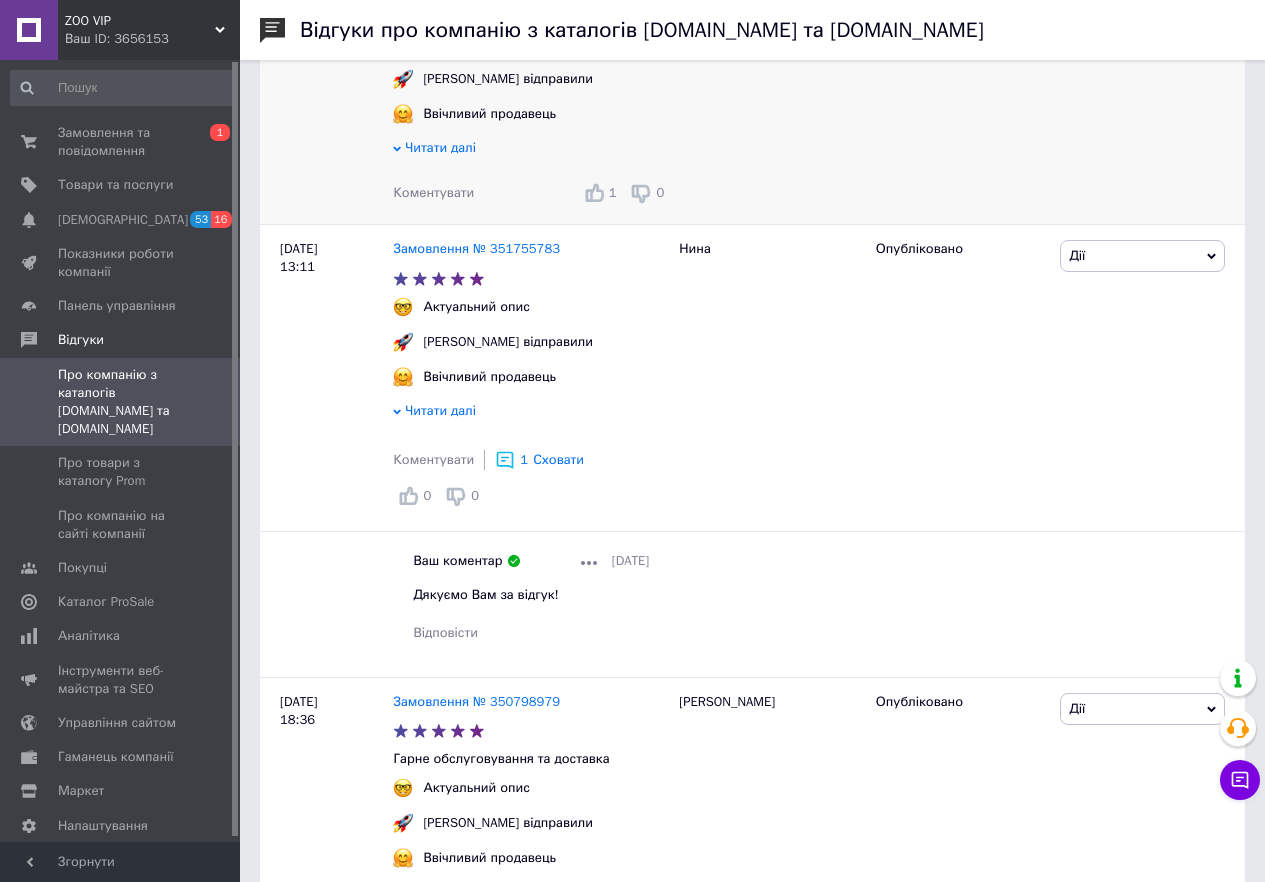 click on "Коментувати" at bounding box center [433, 192] 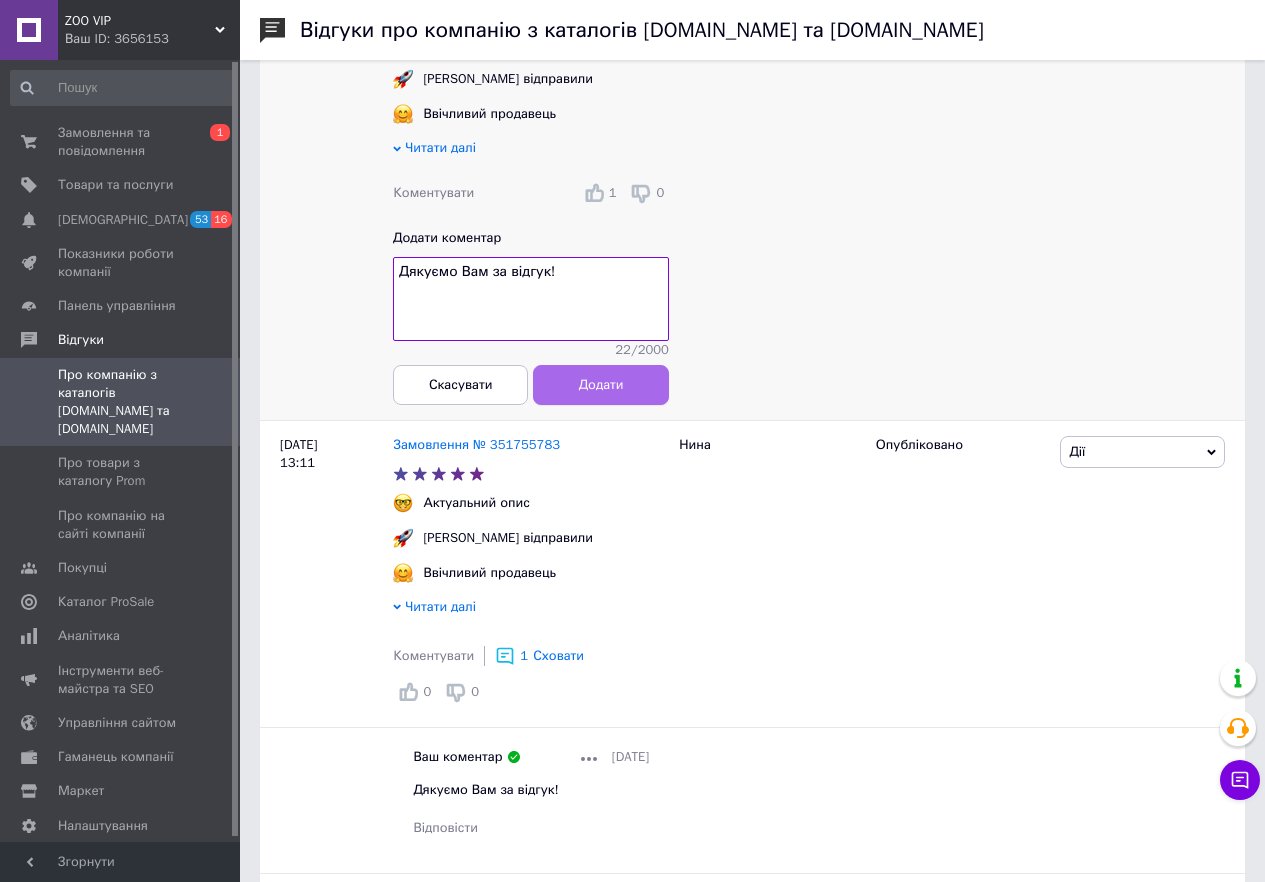 type on "Дякуємо Вам за відгук!" 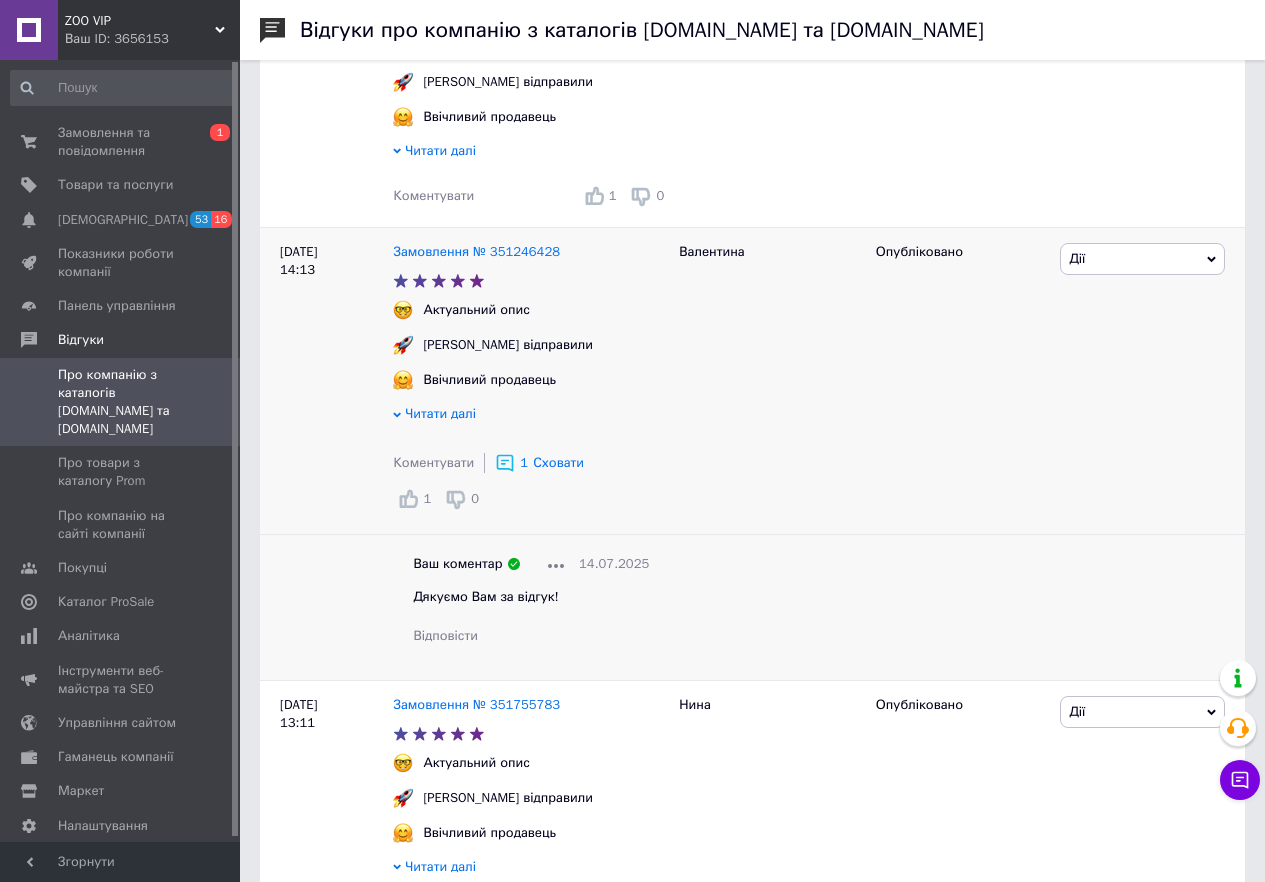 scroll, scrollTop: 333, scrollLeft: 0, axis: vertical 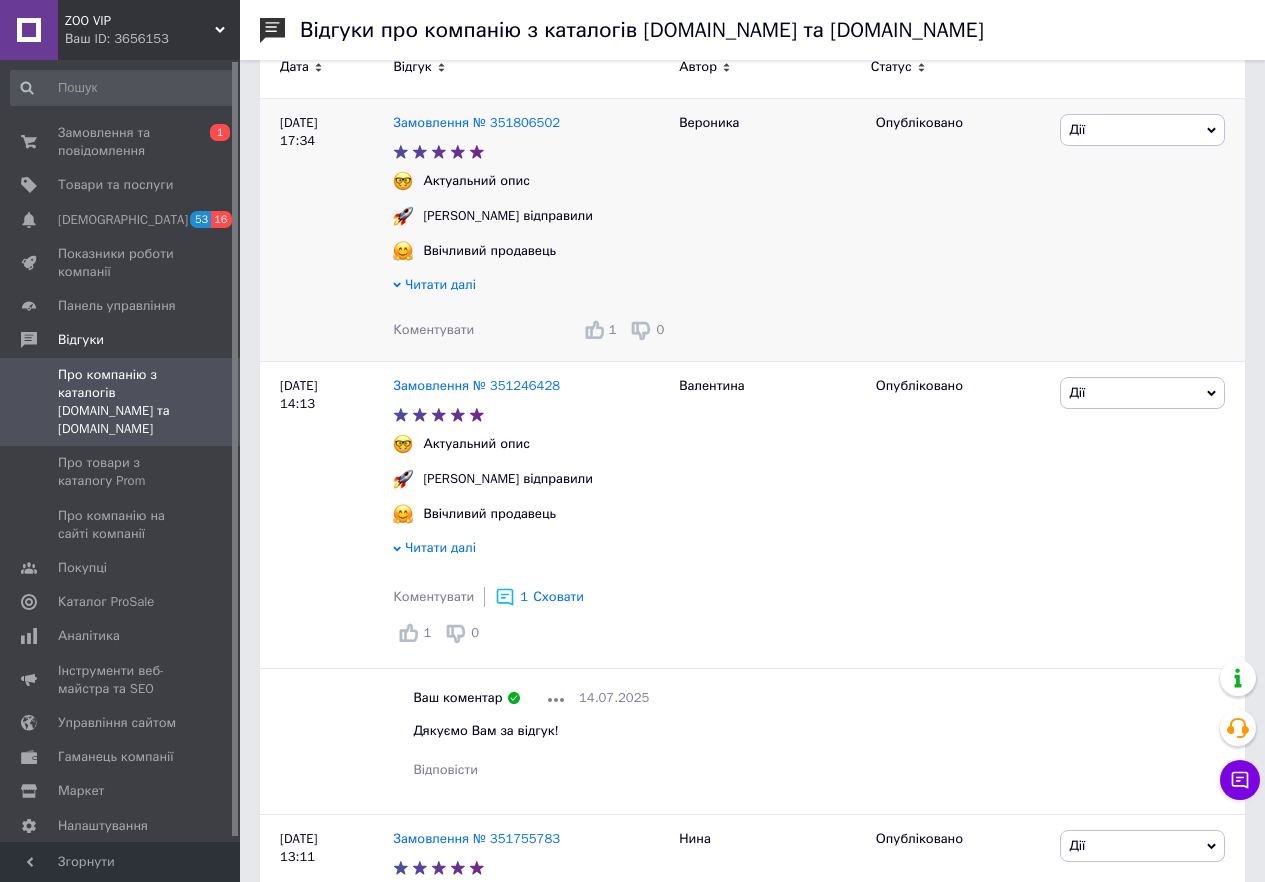 click on "Коментувати" at bounding box center [433, 329] 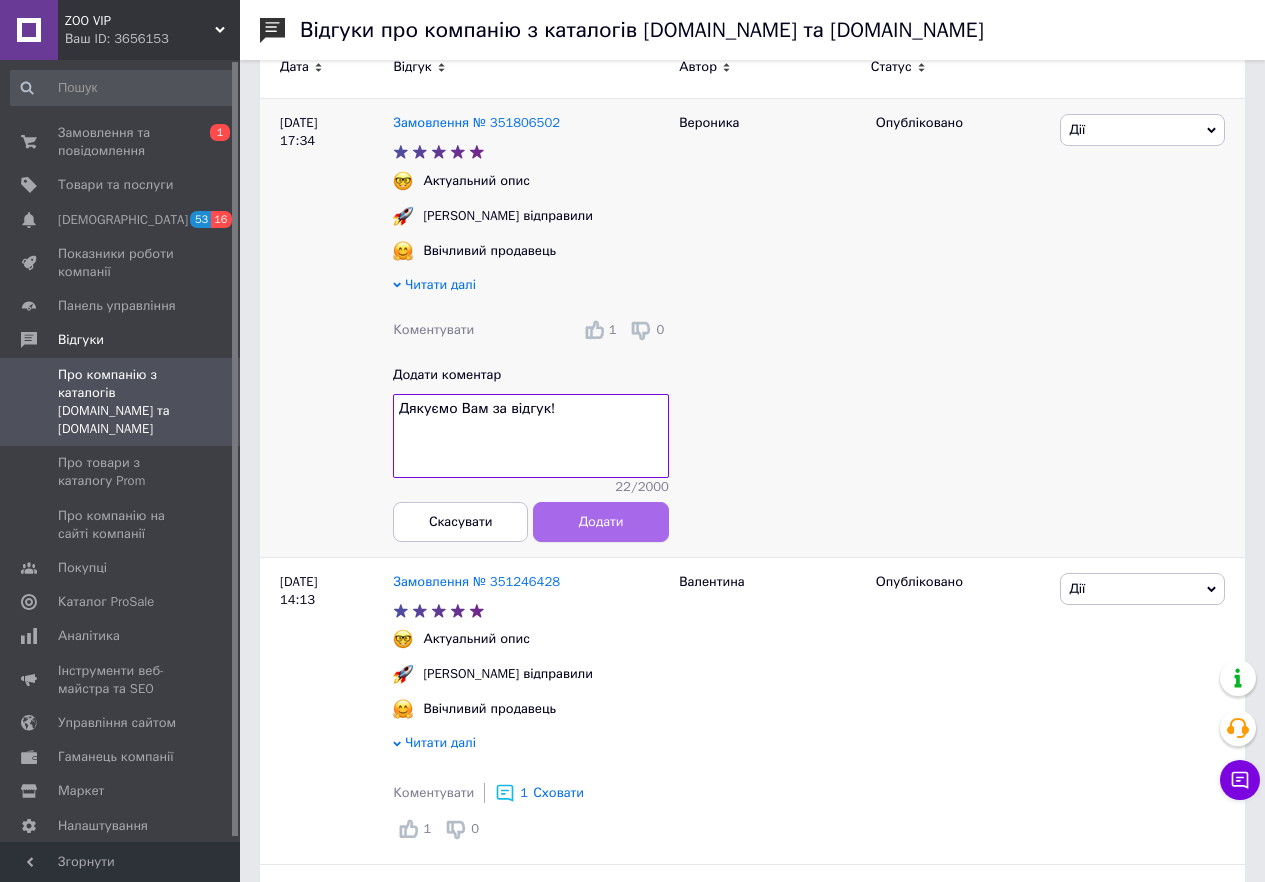 type on "Дякуємо Вам за відгук!" 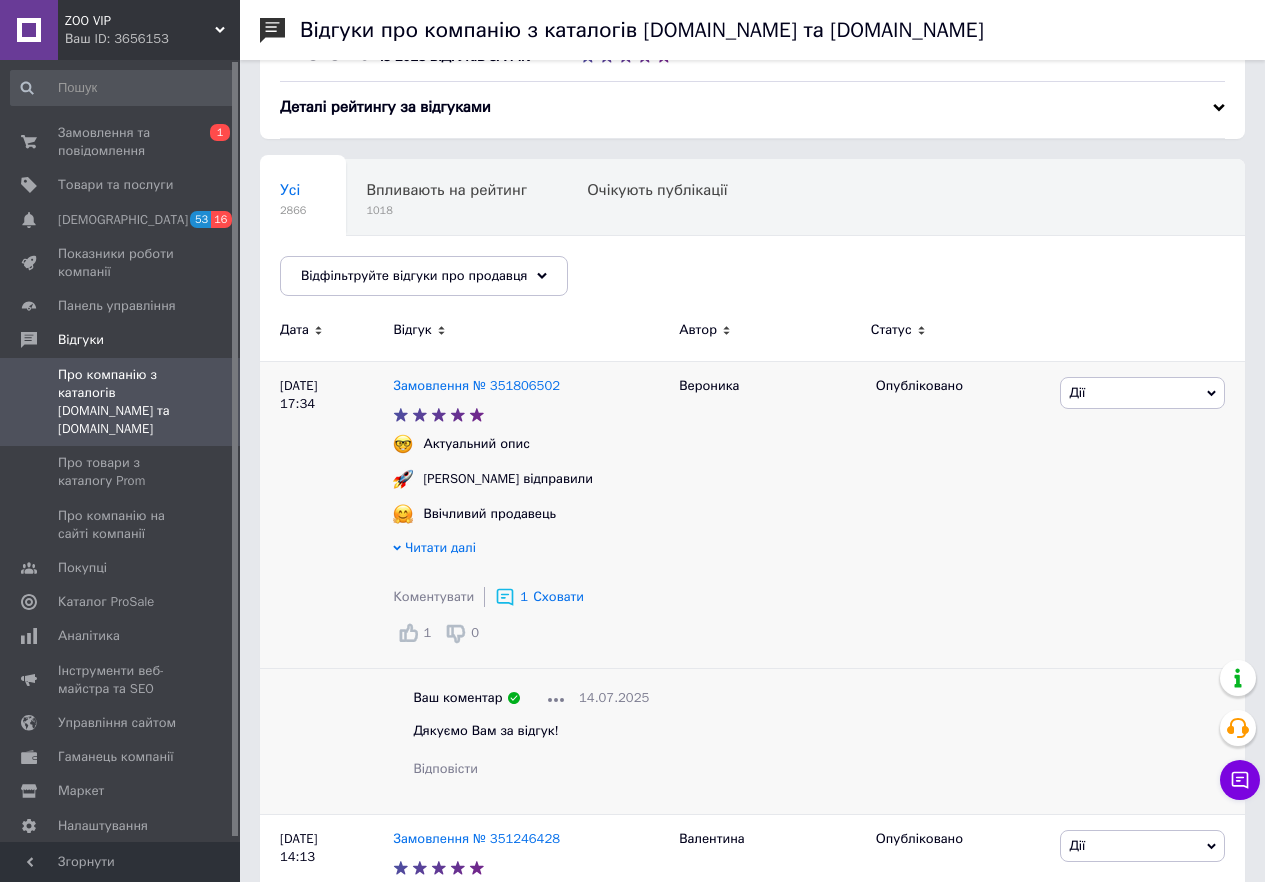 scroll, scrollTop: 67, scrollLeft: 0, axis: vertical 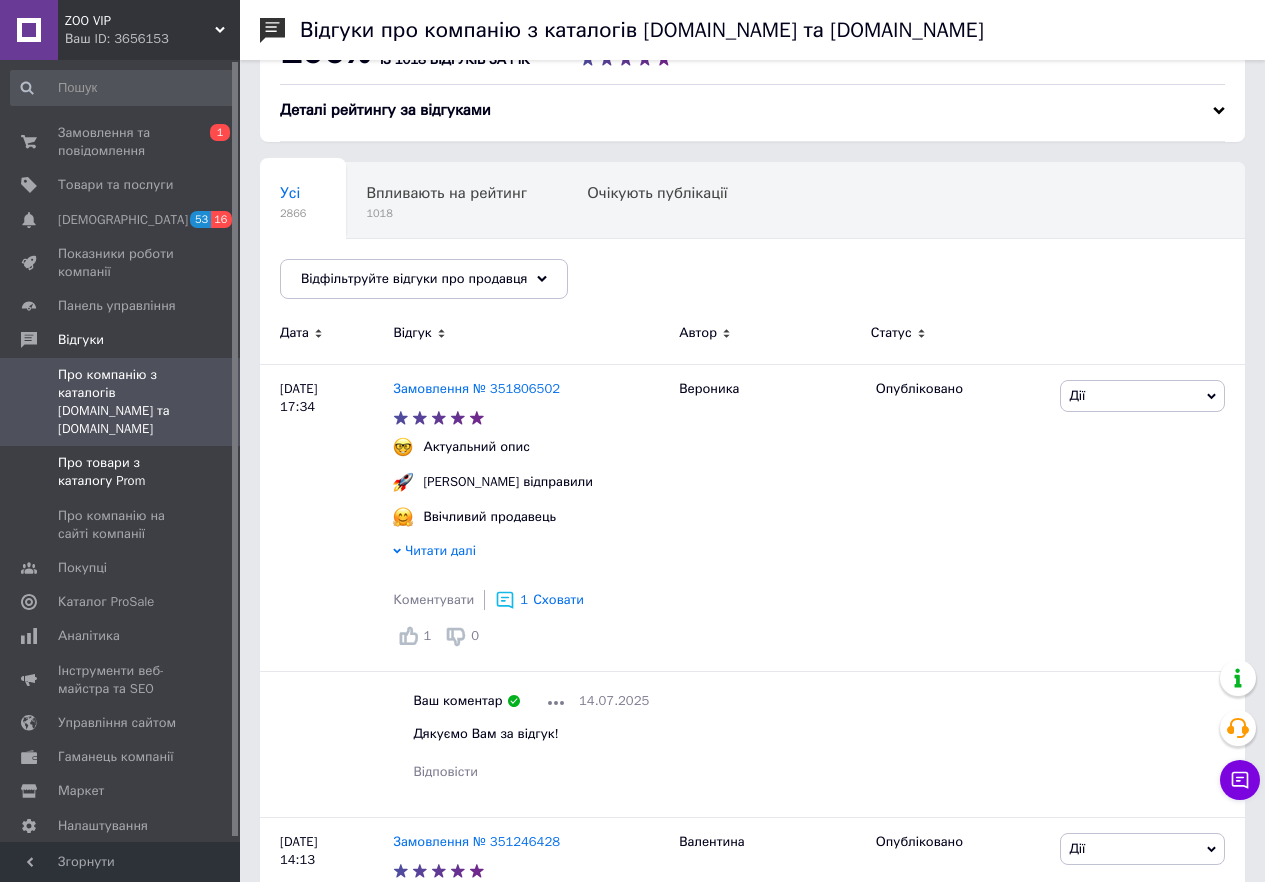 click on "Про товари з каталогу Prom" at bounding box center (121, 472) 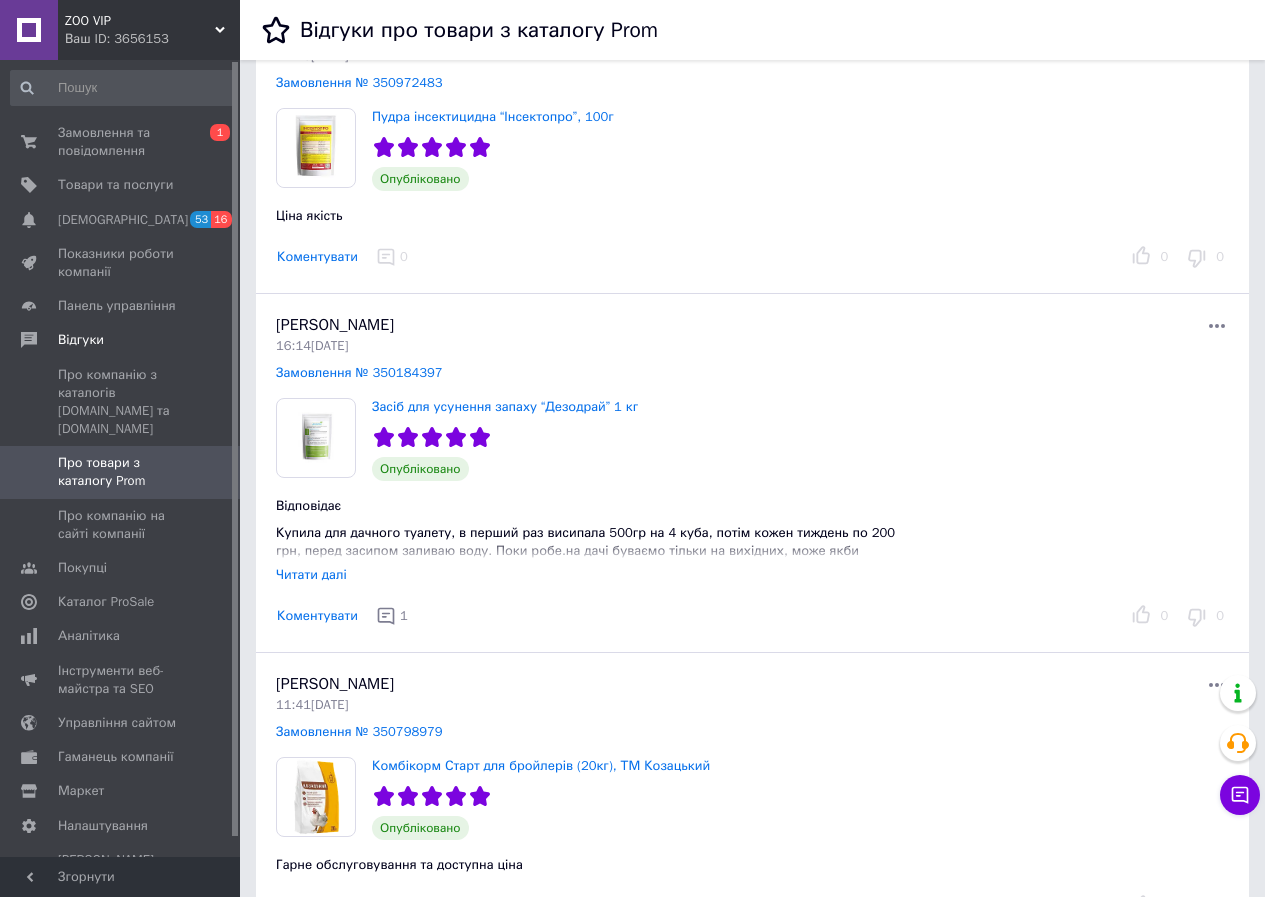 scroll, scrollTop: 467, scrollLeft: 0, axis: vertical 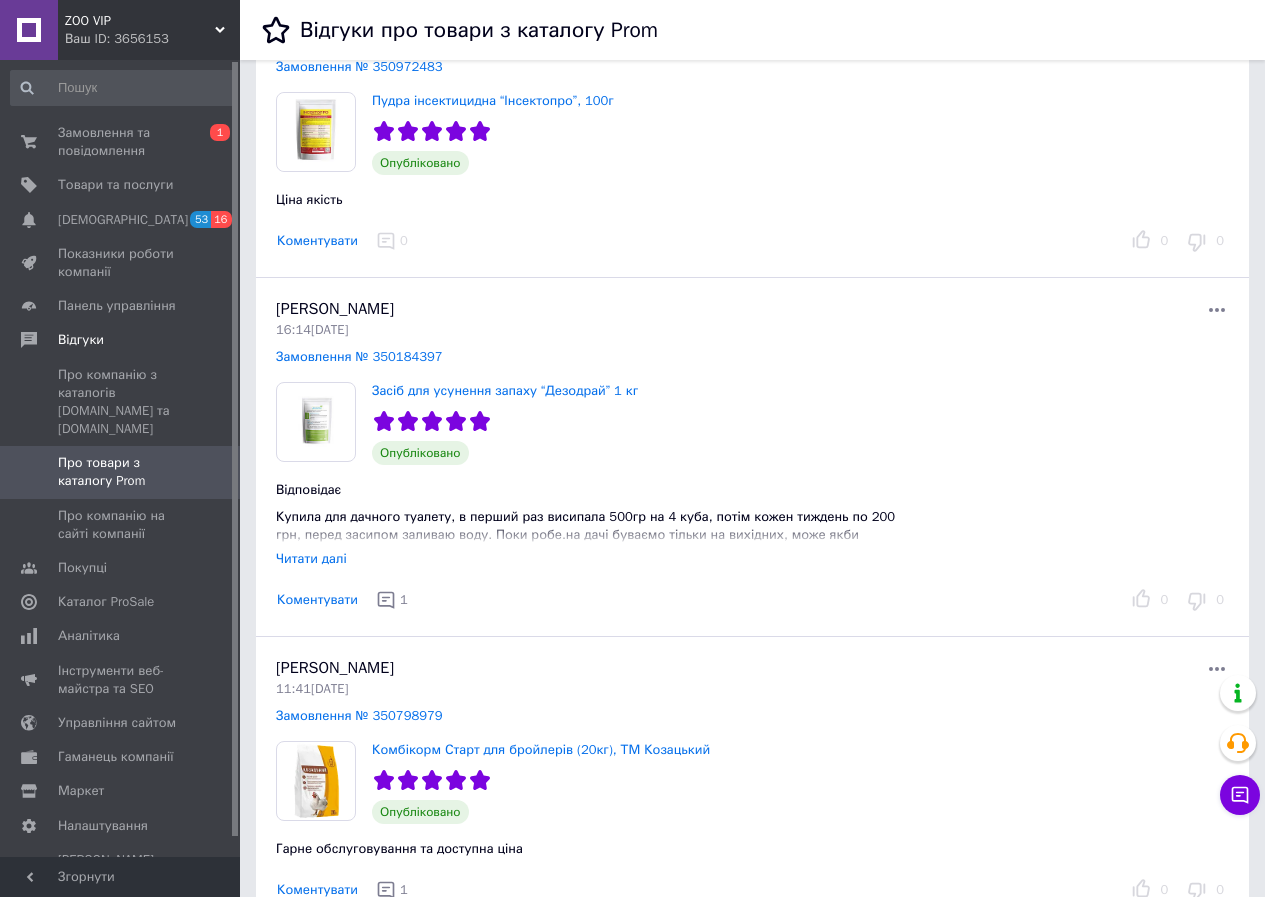 click on "Читати далі" at bounding box center [311, 558] 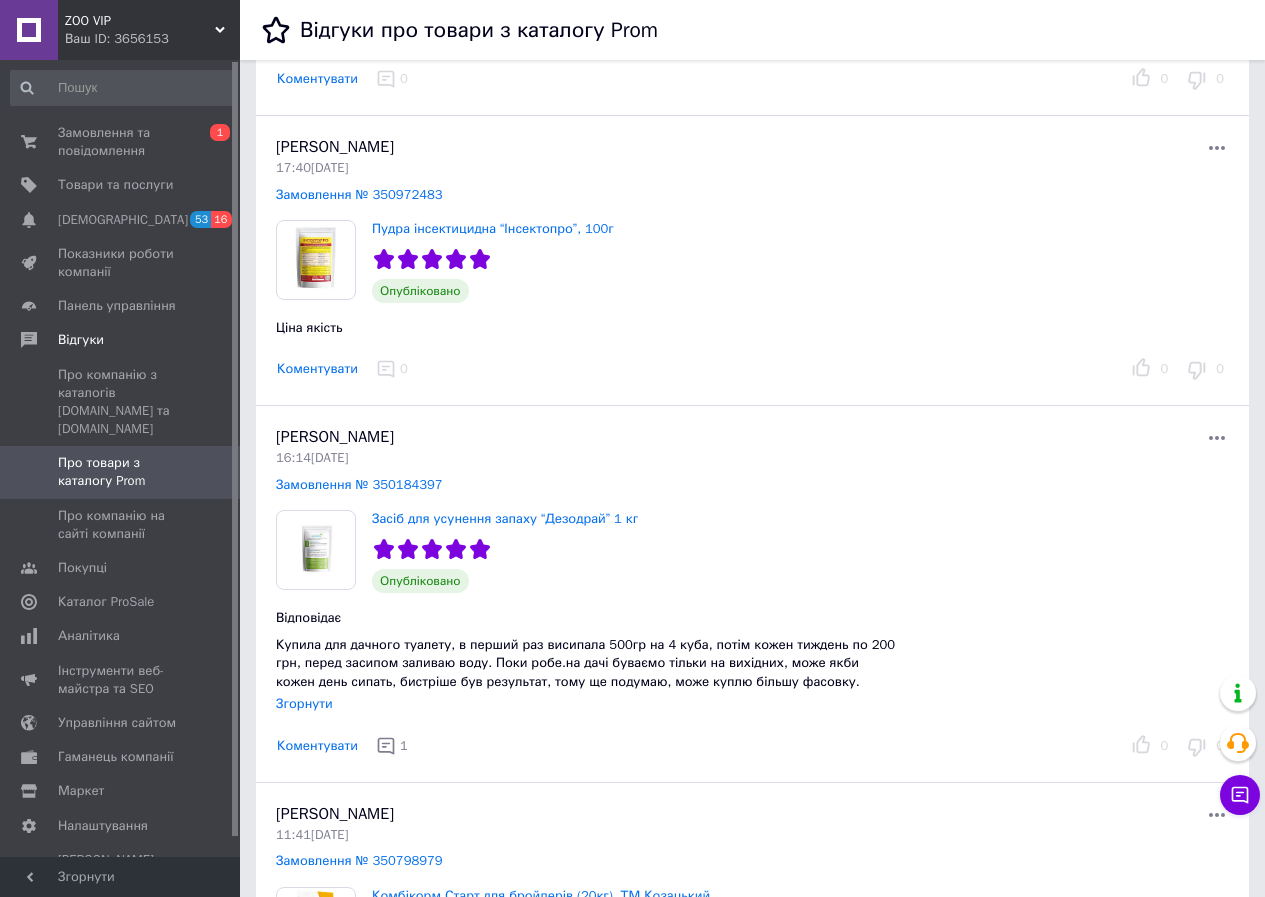 scroll, scrollTop: 333, scrollLeft: 0, axis: vertical 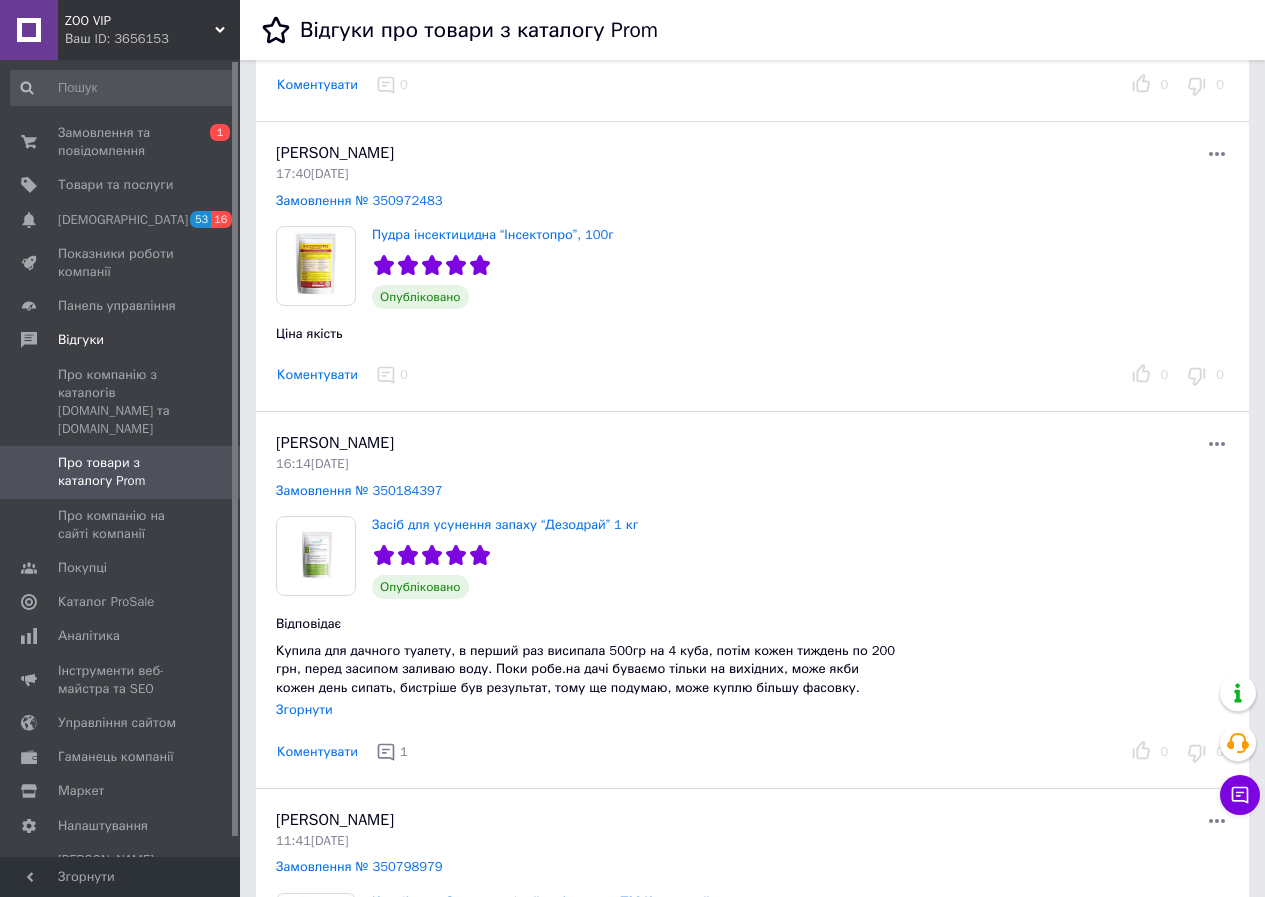 click on "Коментувати" at bounding box center [317, 375] 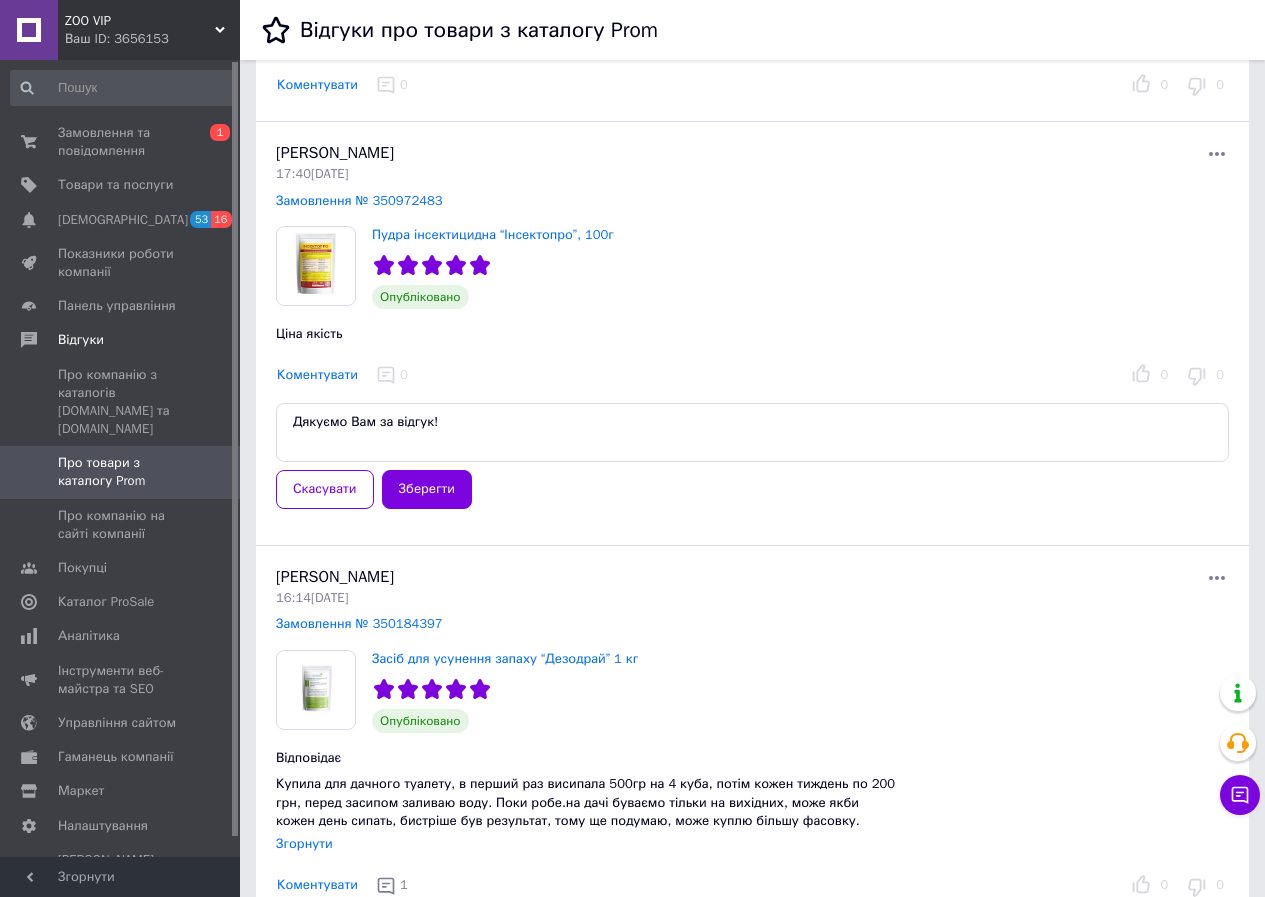 type on "Дякуємо Вам за відгук!" 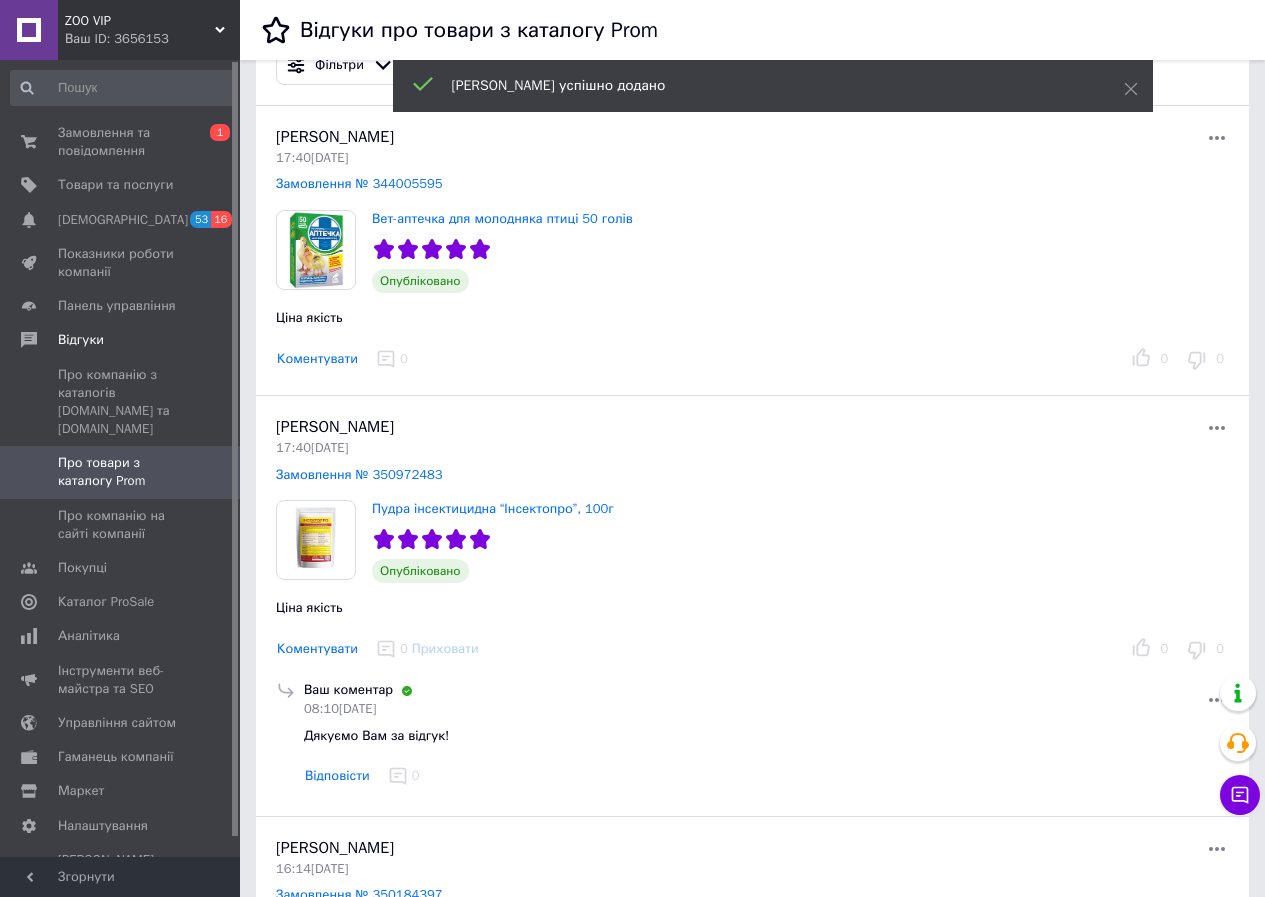 scroll, scrollTop: 0, scrollLeft: 0, axis: both 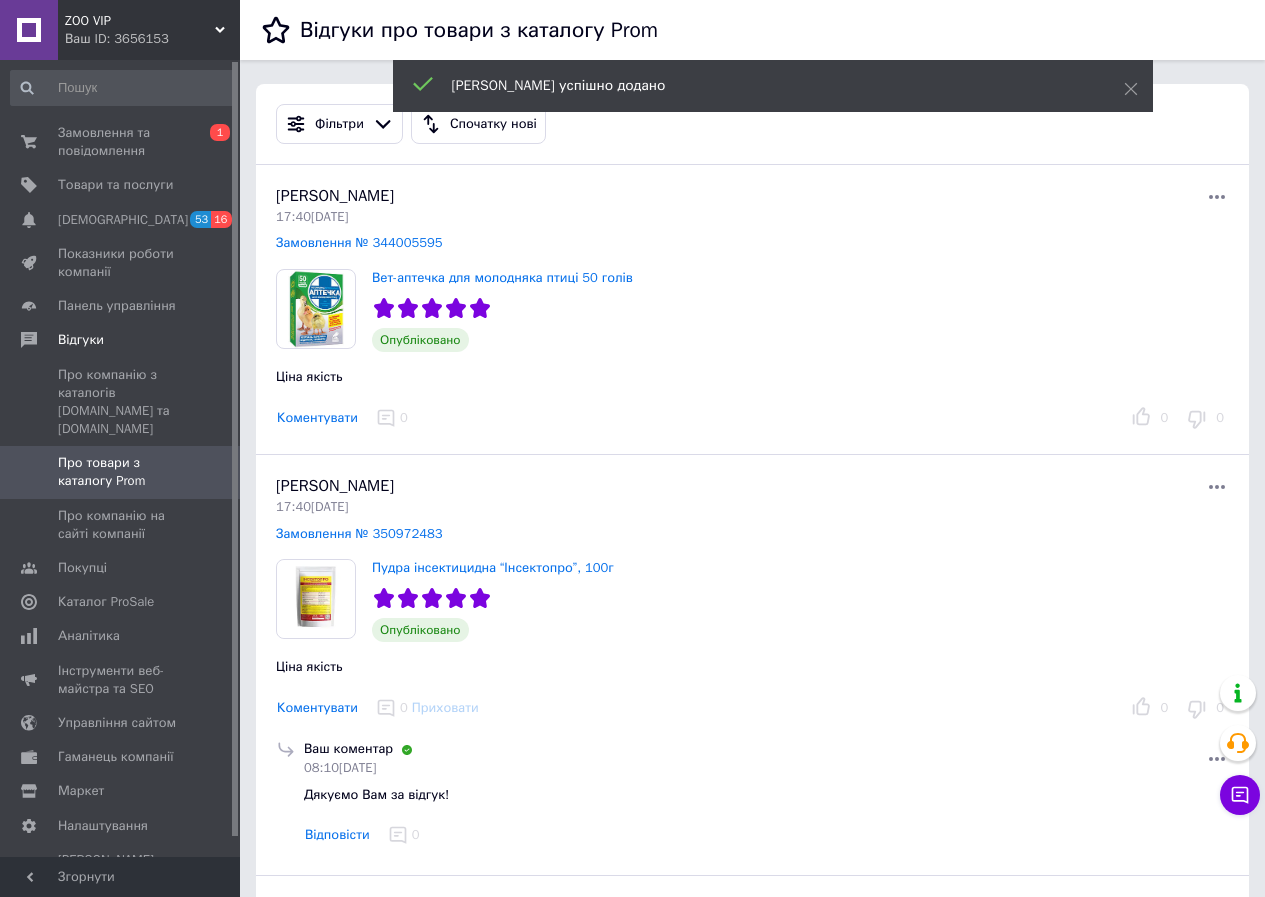 click on "Коментувати" at bounding box center [317, 418] 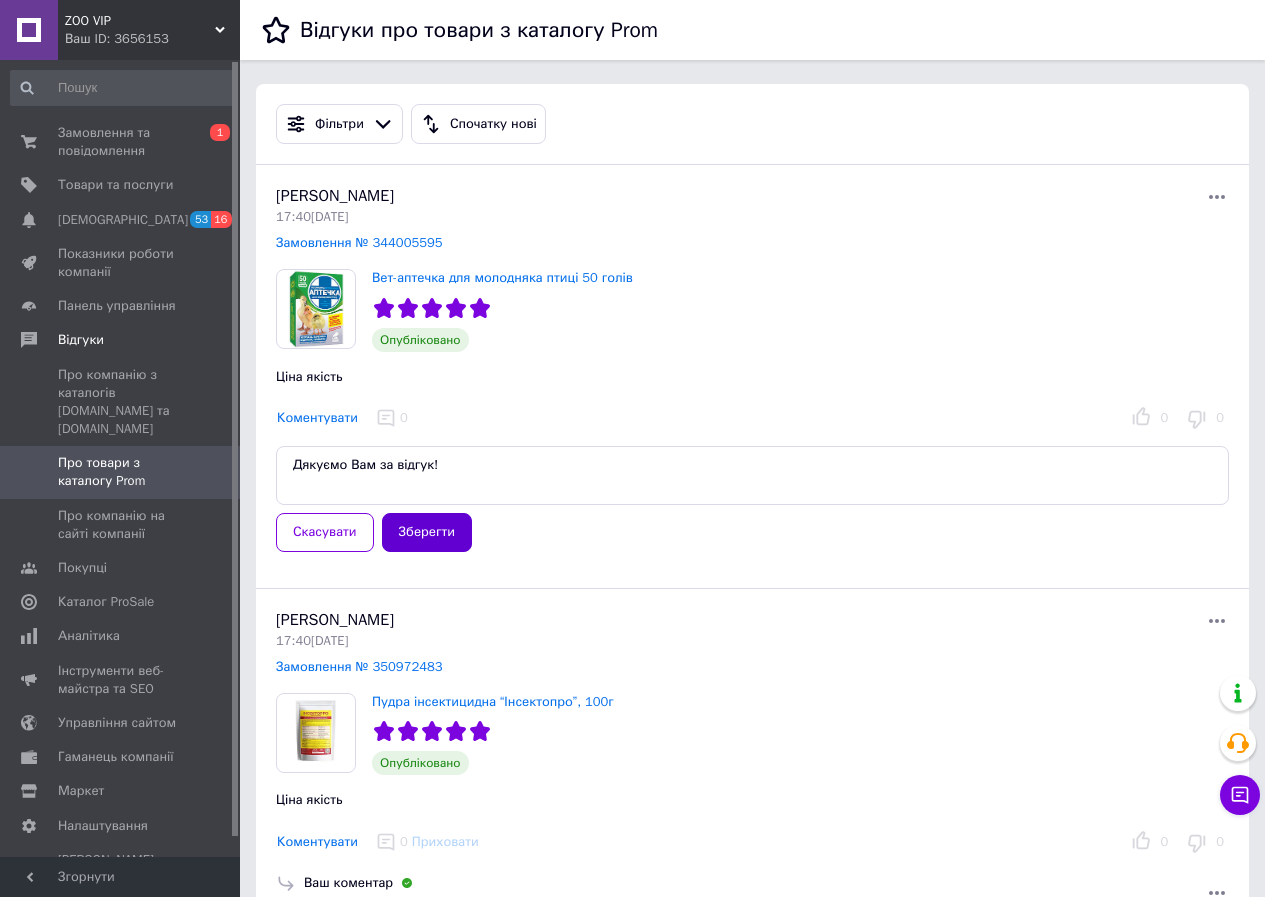 type on "Дякуємо Вам за відгук!" 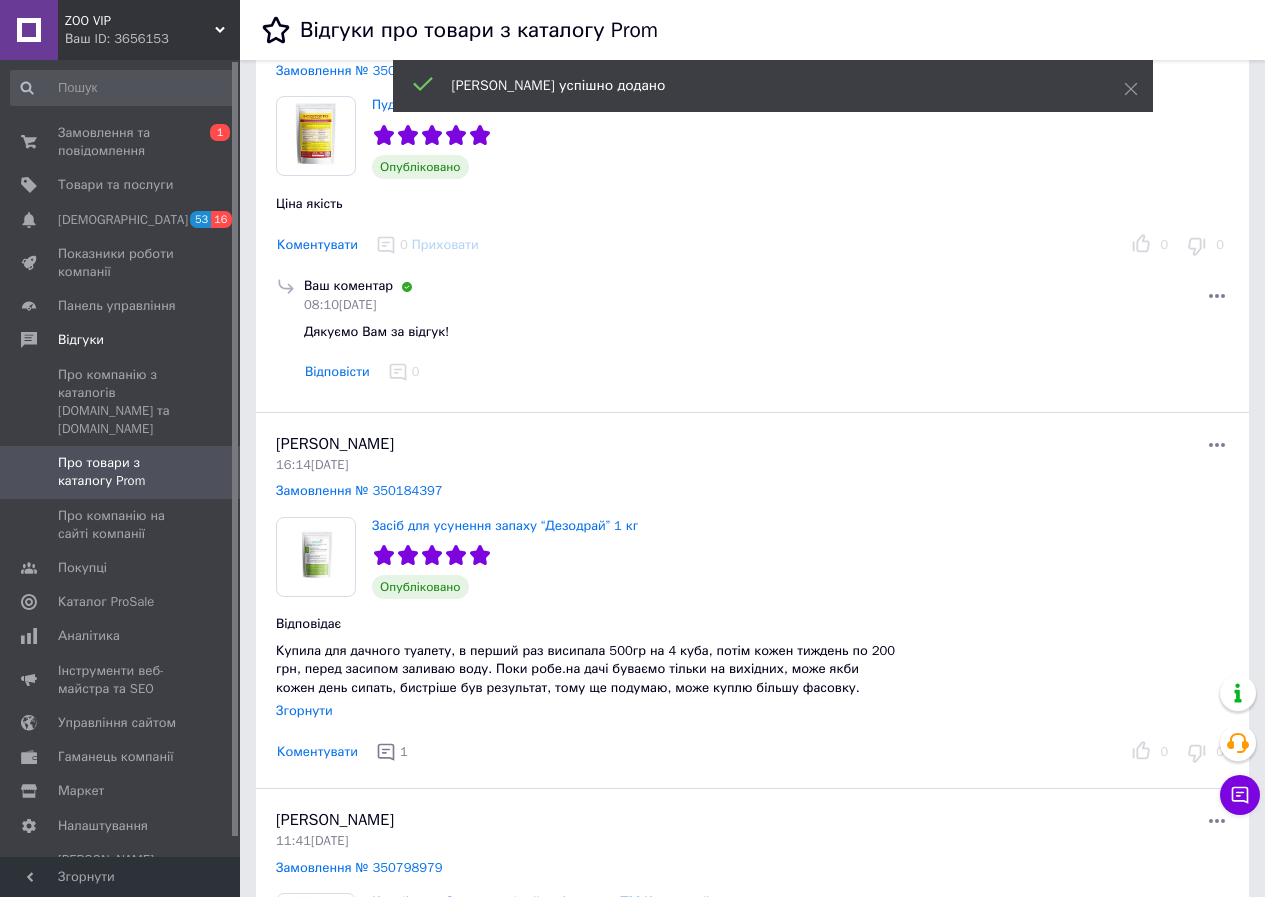 scroll, scrollTop: 467, scrollLeft: 0, axis: vertical 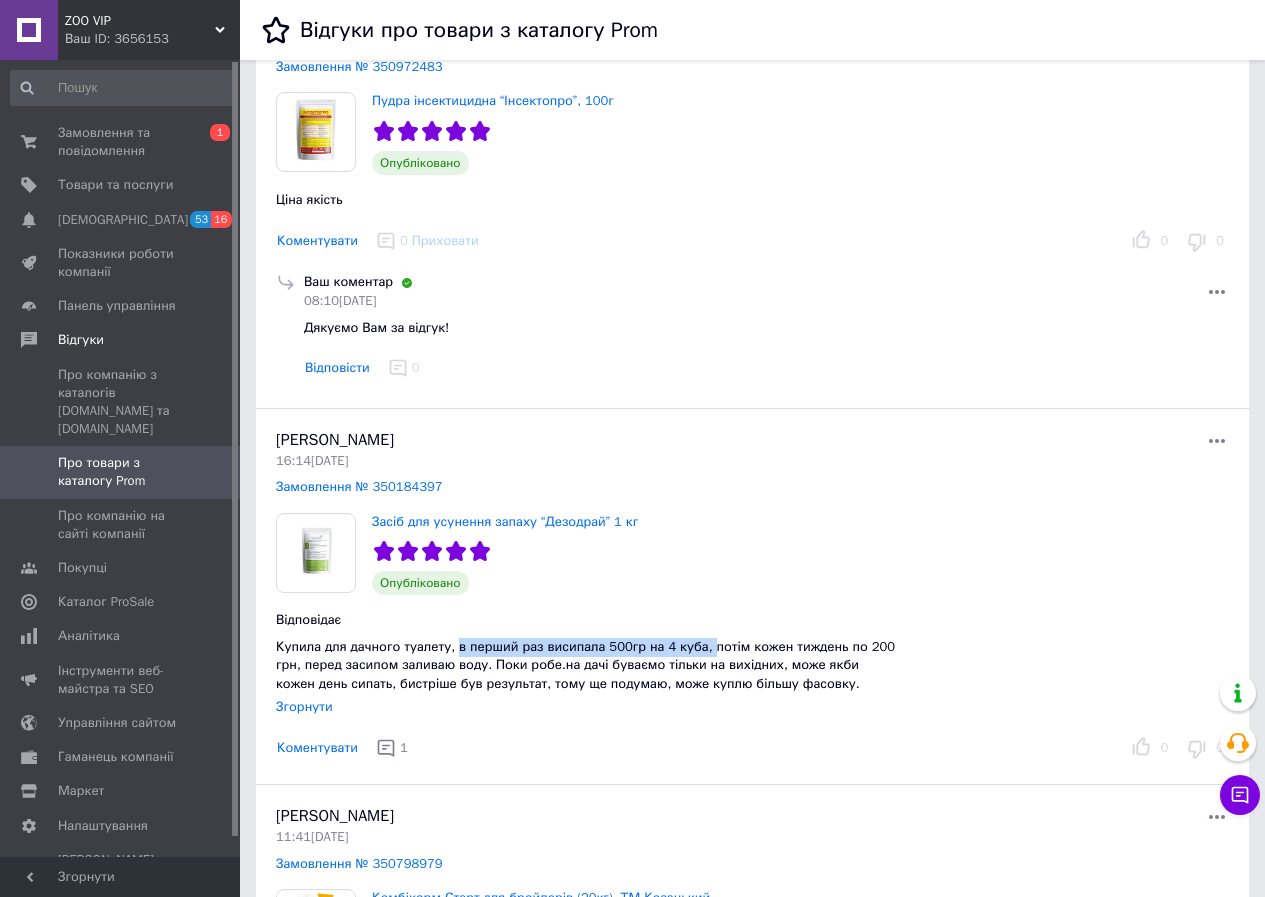 drag, startPoint x: 450, startPoint y: 645, endPoint x: 619, endPoint y: 660, distance: 169.66437 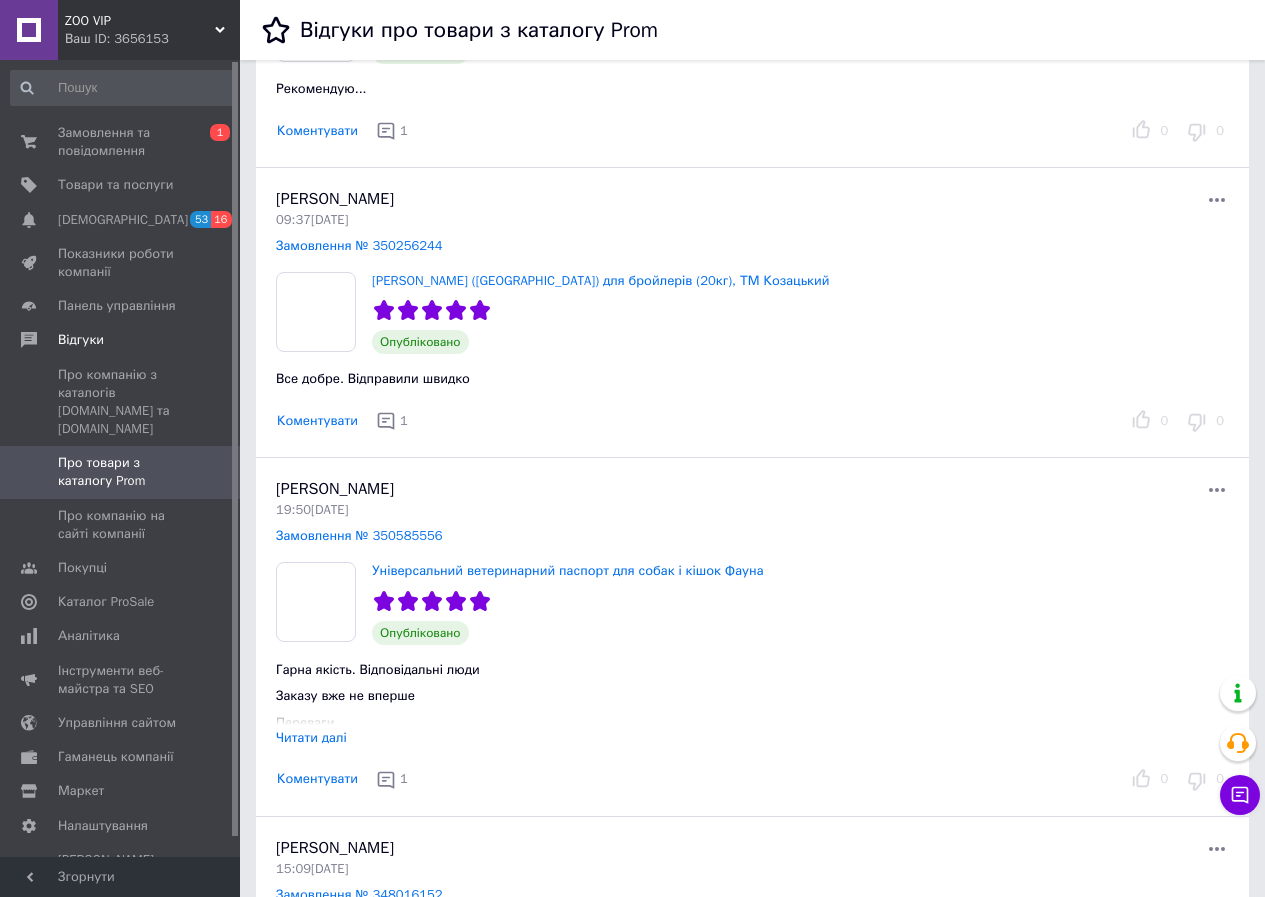 scroll, scrollTop: 4000, scrollLeft: 0, axis: vertical 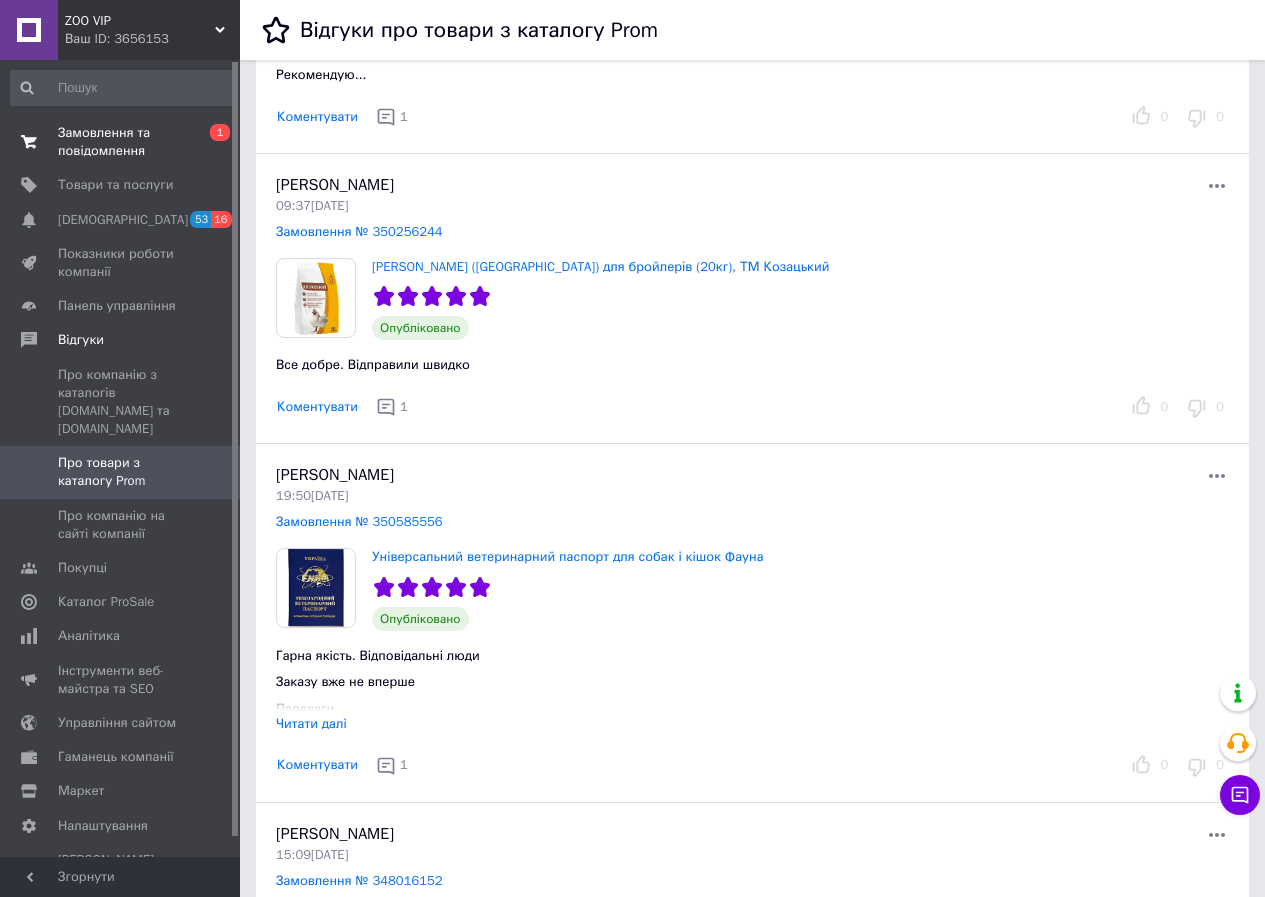 click on "Замовлення та повідомлення" at bounding box center [121, 142] 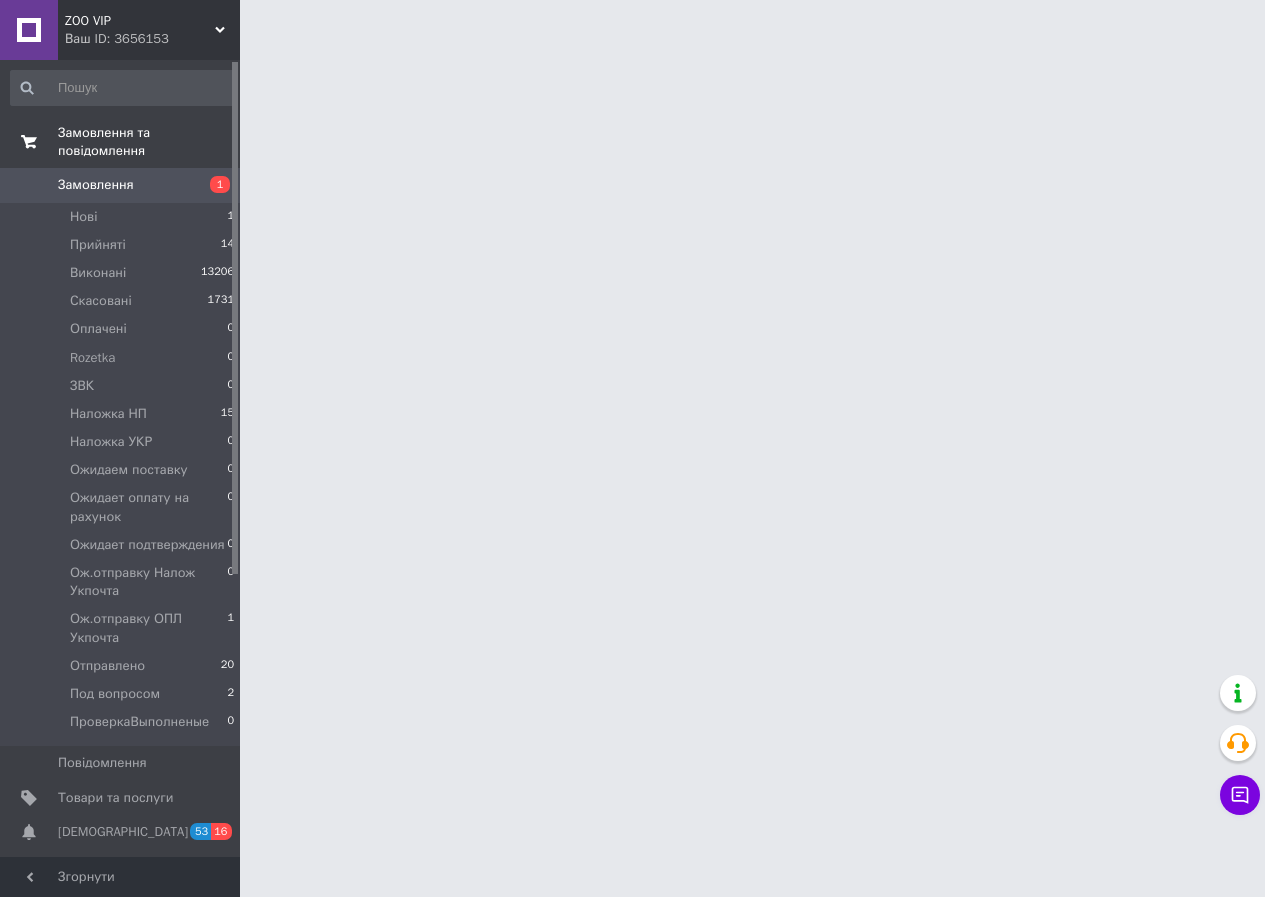 scroll, scrollTop: 0, scrollLeft: 0, axis: both 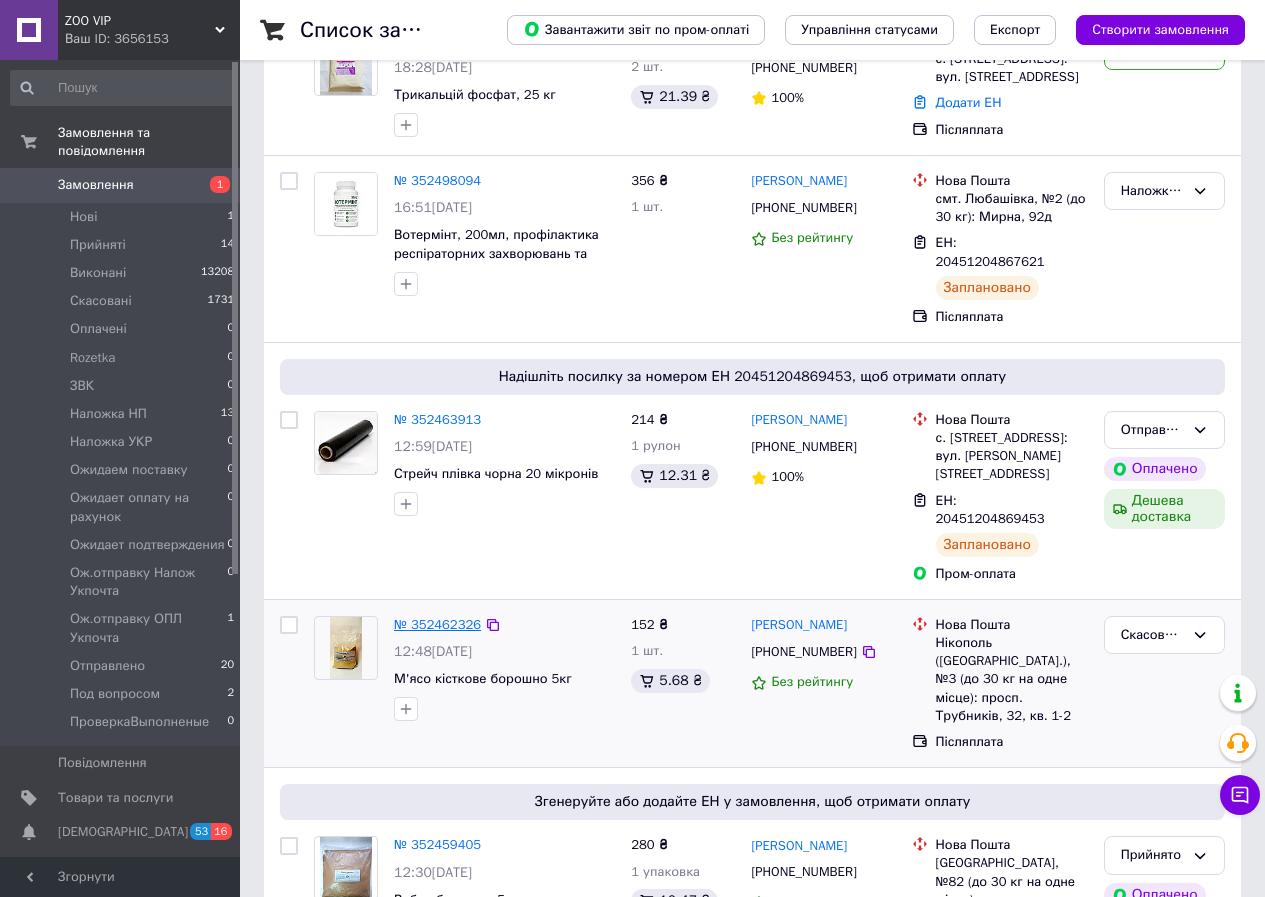 click on "№ 352462326" at bounding box center (437, 624) 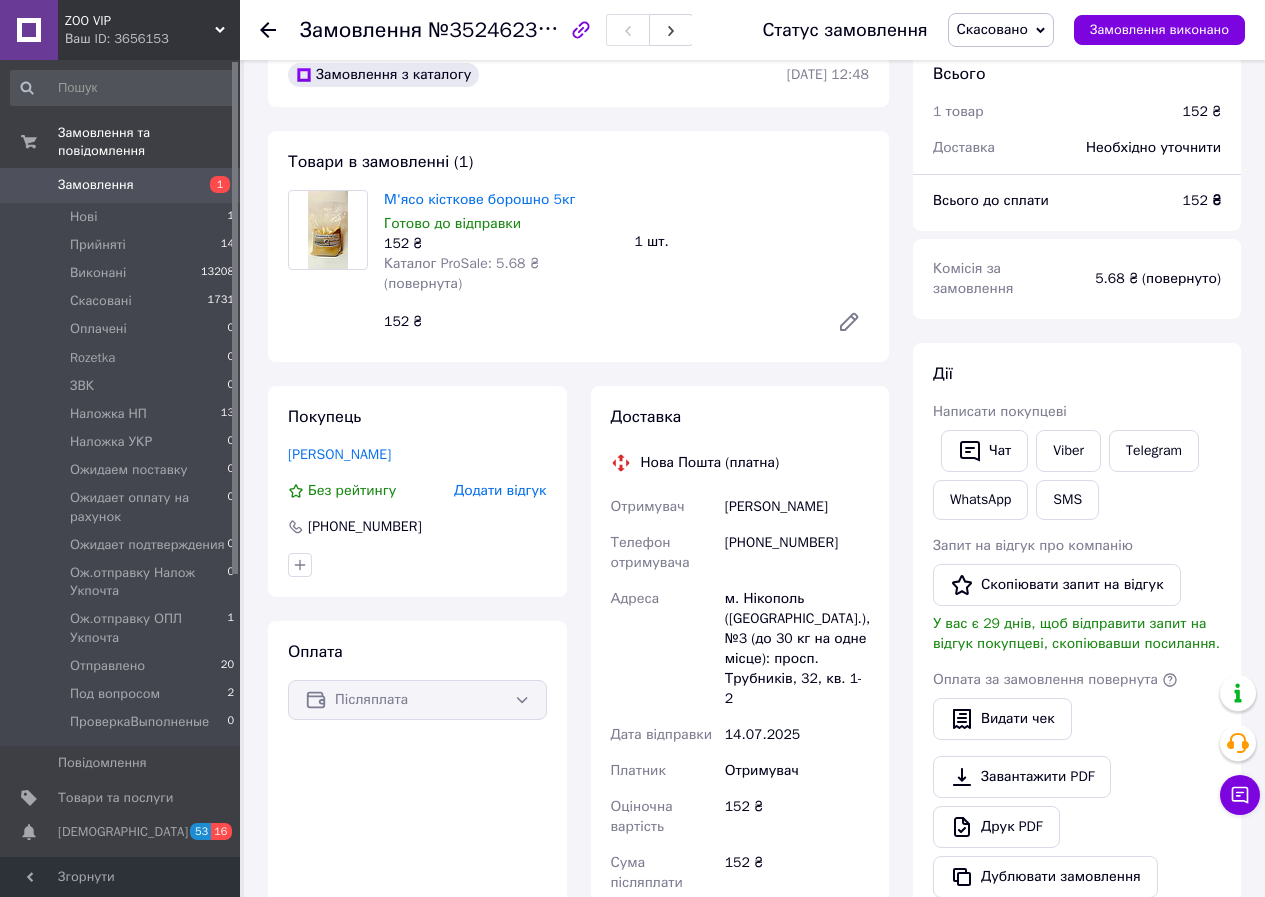 scroll, scrollTop: 0, scrollLeft: 0, axis: both 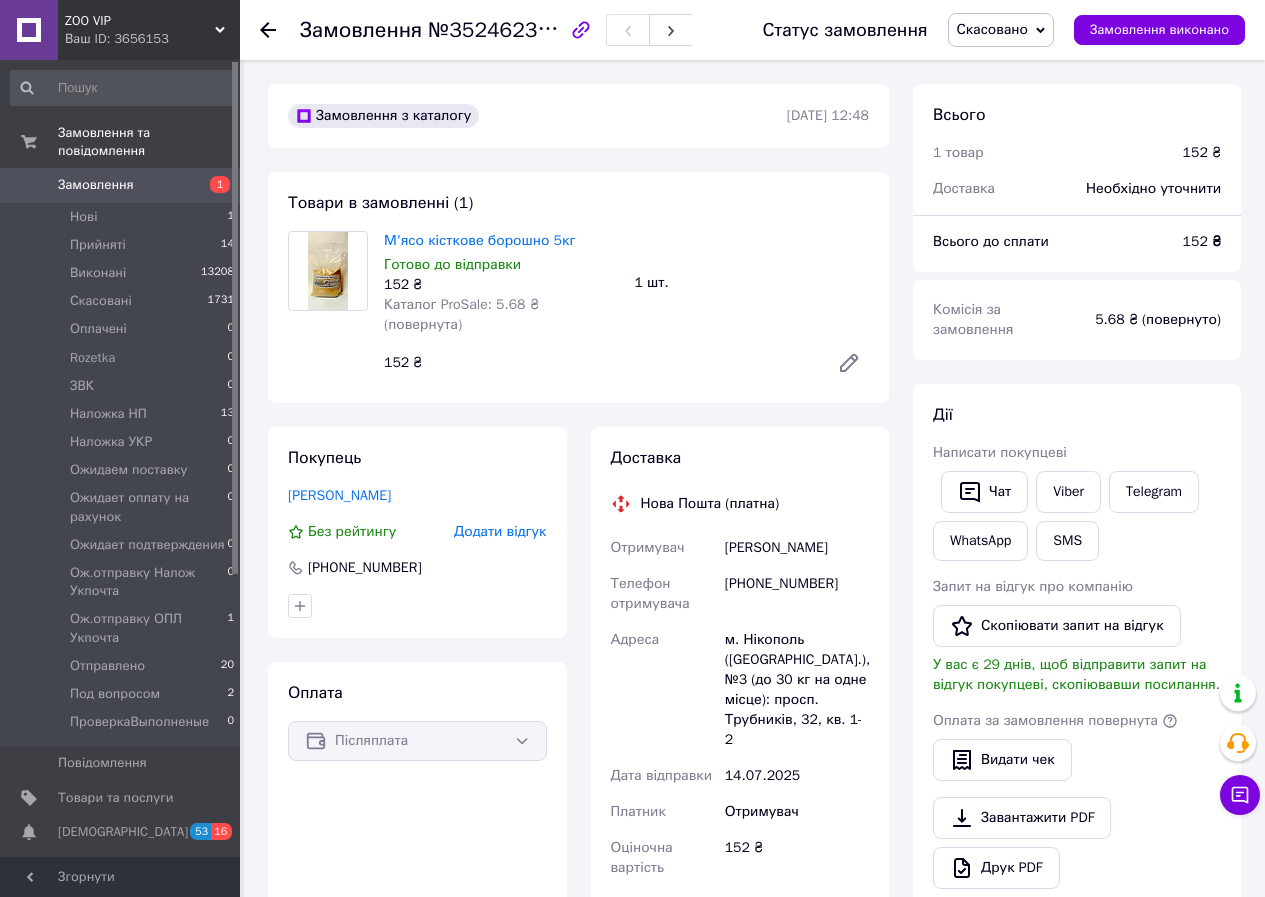 click on "Замовлення 1" at bounding box center [123, 185] 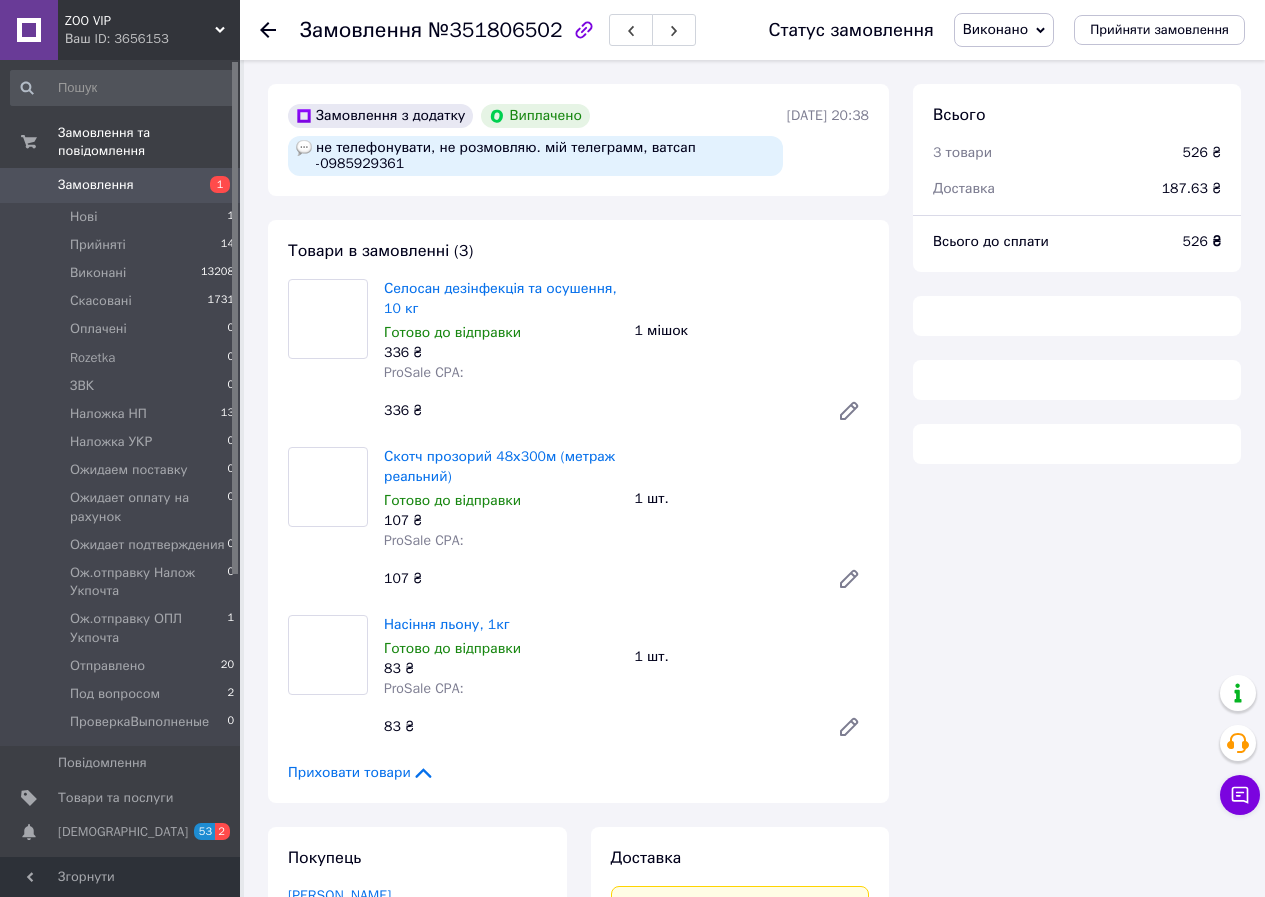 scroll, scrollTop: 0, scrollLeft: 0, axis: both 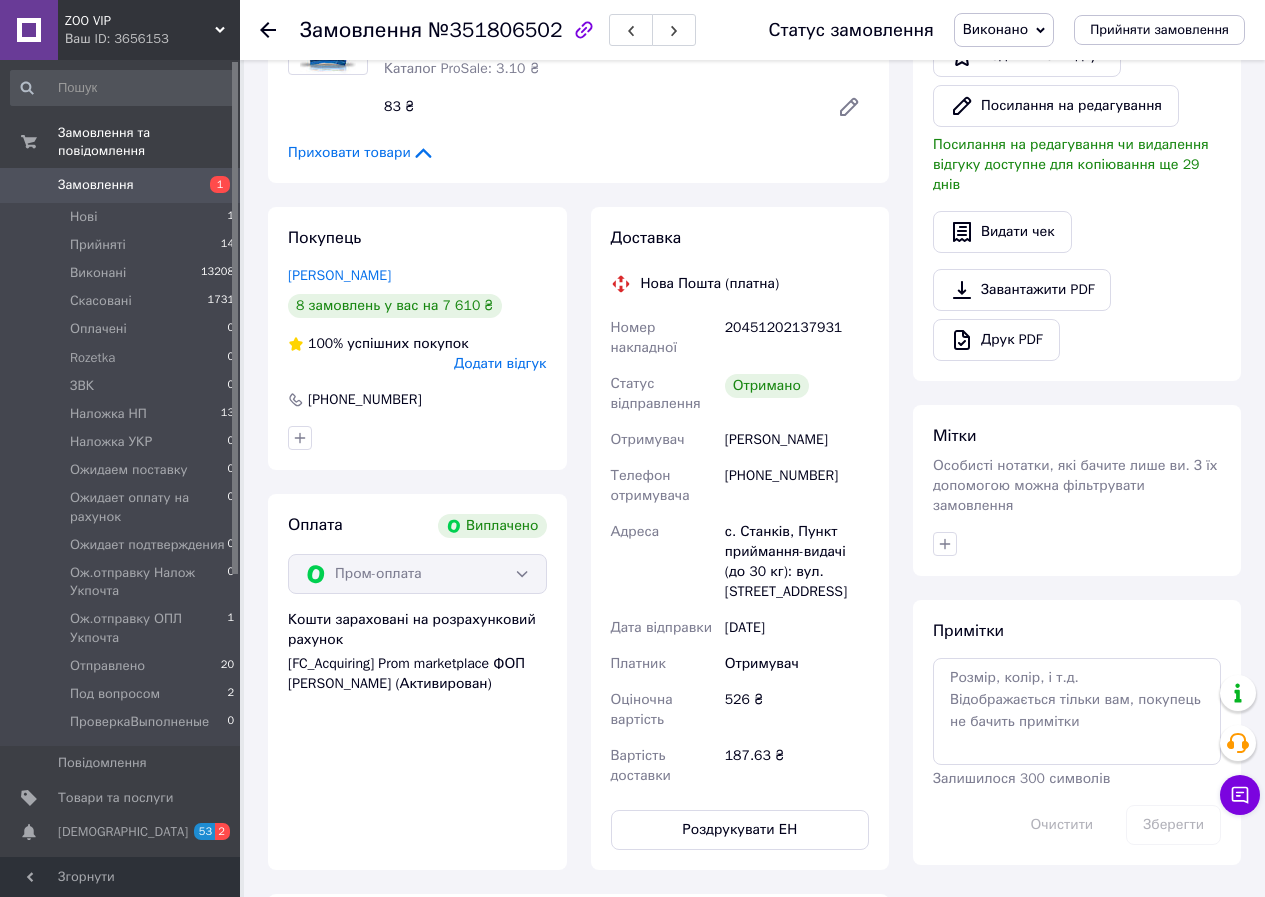 click on "Додати відгук" at bounding box center [500, 363] 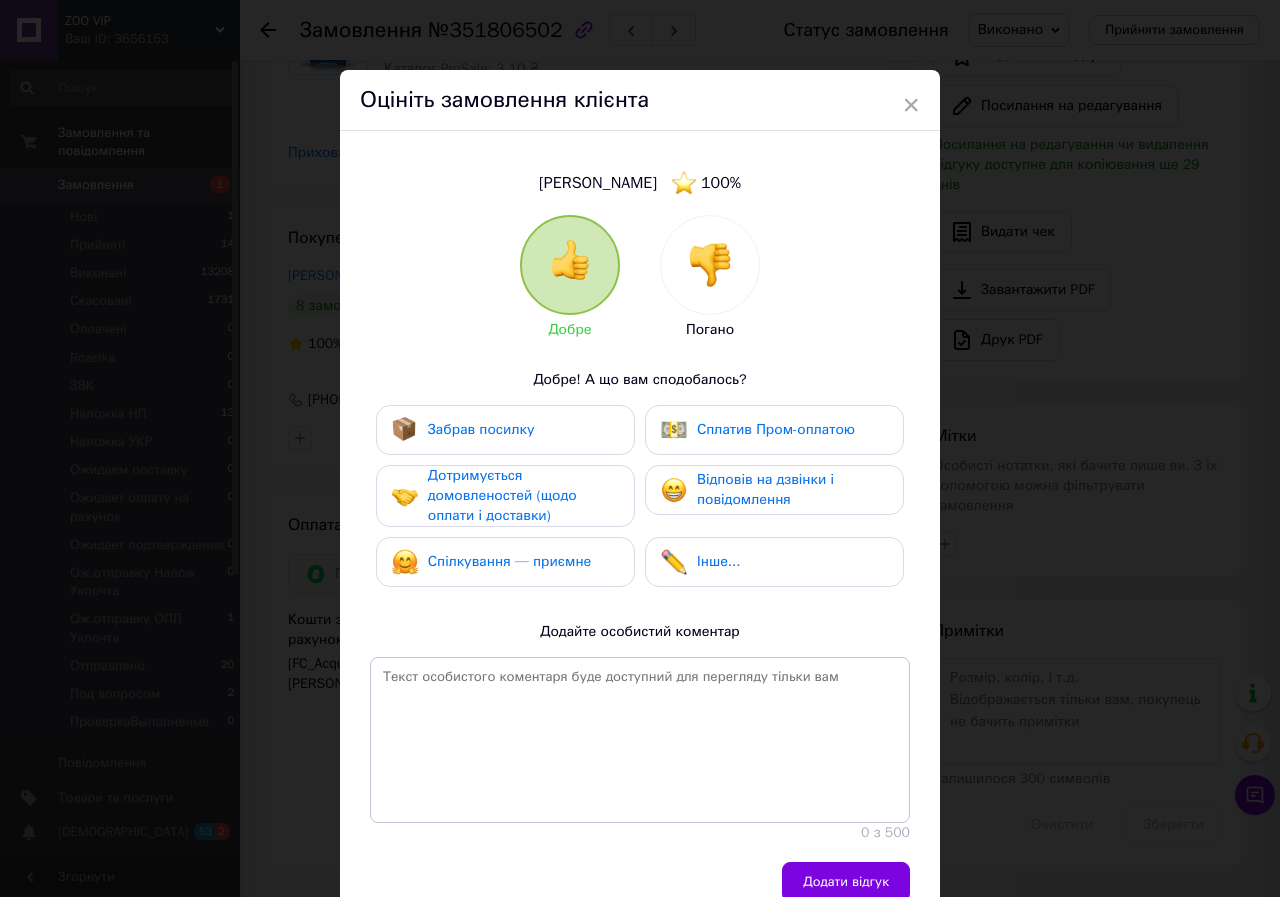 click on "Забрав посилку" at bounding box center (481, 429) 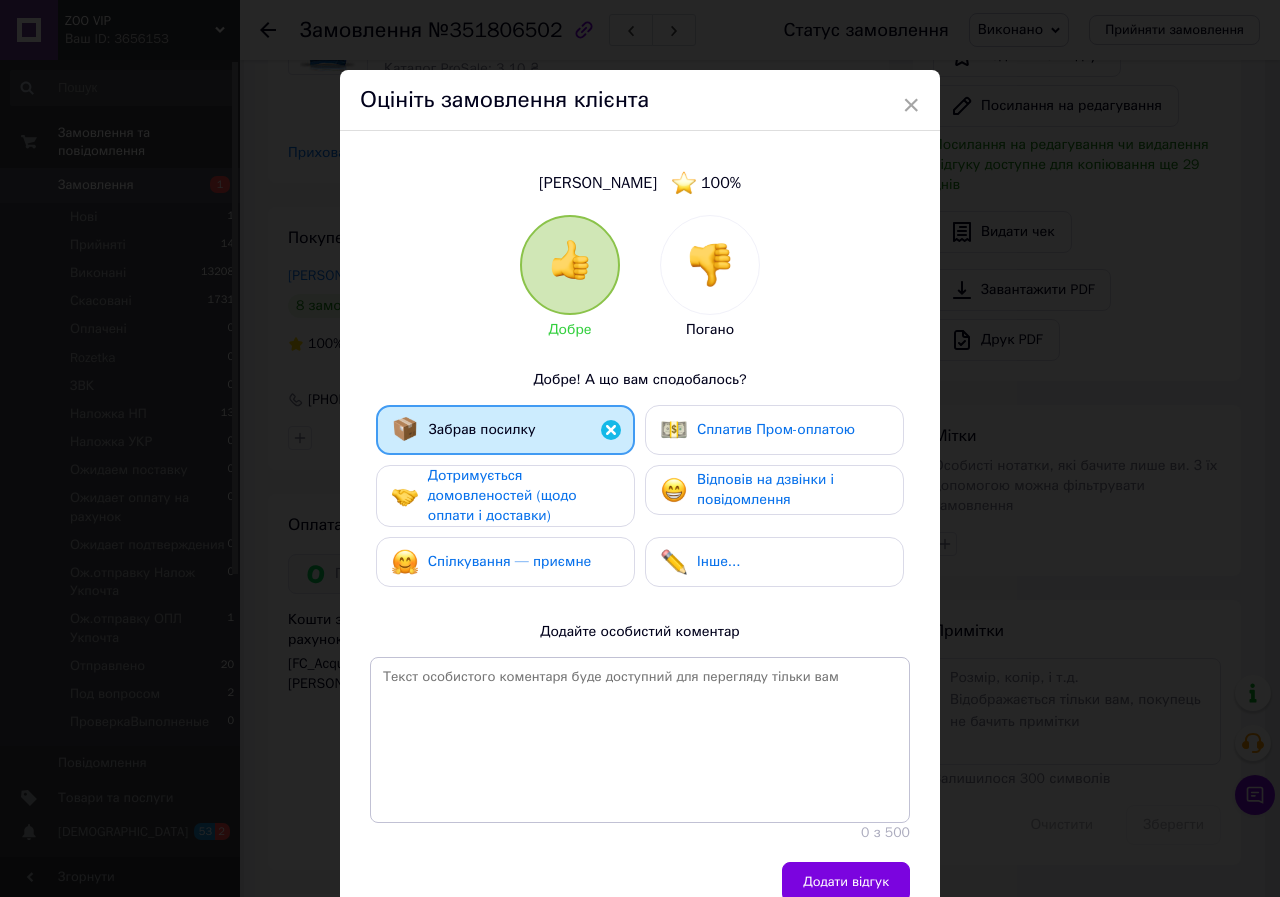 click on "Сплатив Пром-оплатою" at bounding box center (776, 429) 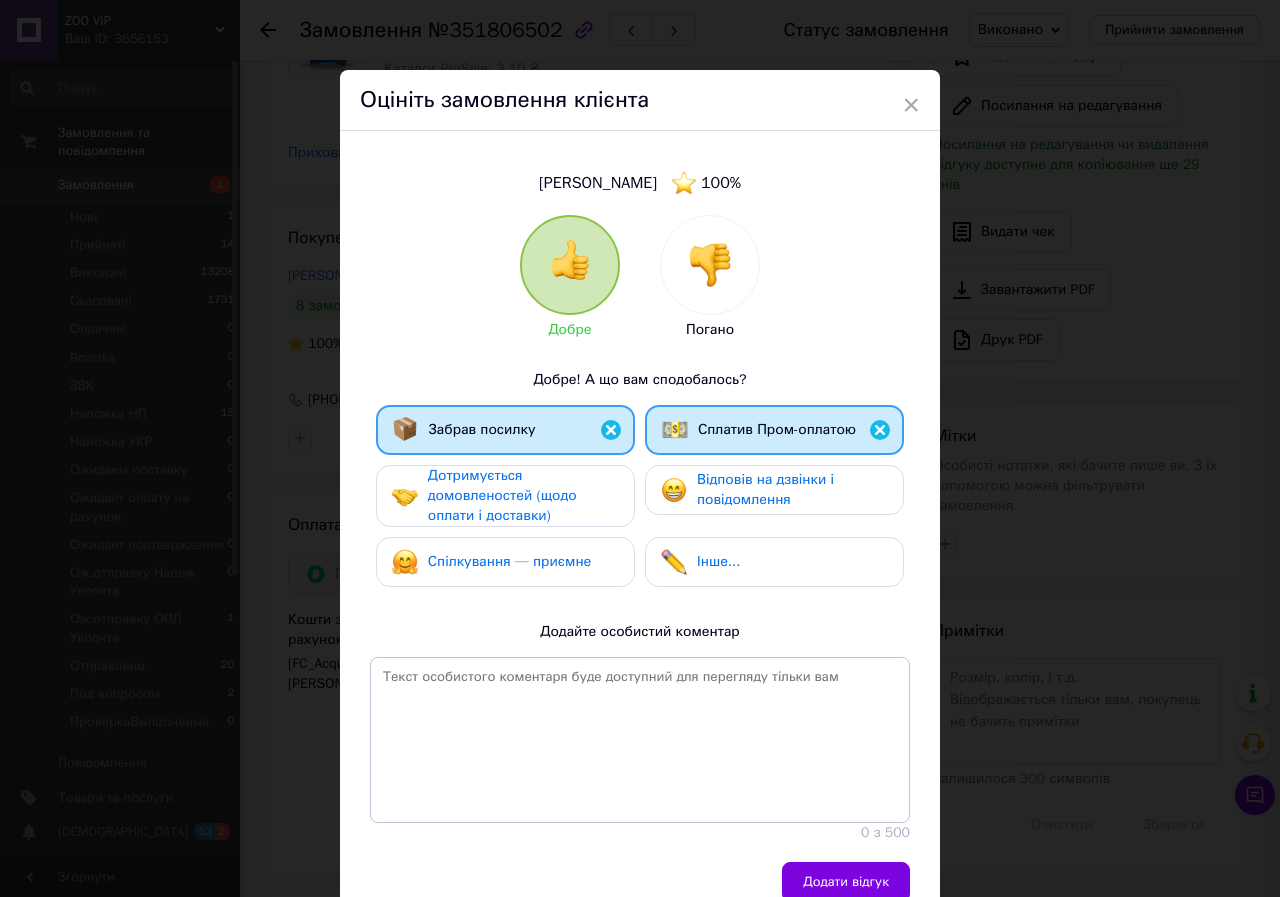 click on "Дотримується домовленостей (щодо оплати і доставки)" at bounding box center (502, 495) 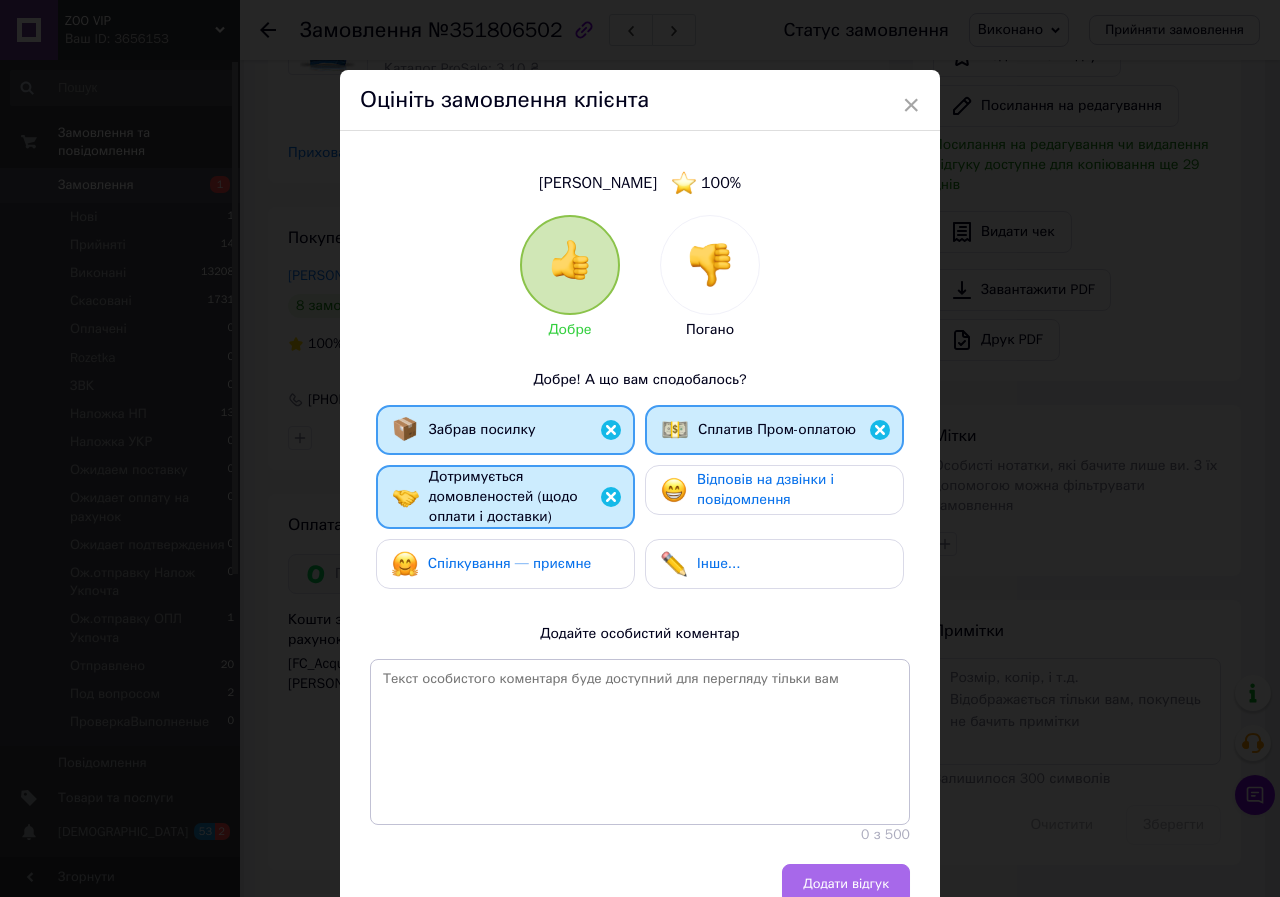 click on "Додати відгук" at bounding box center (846, 884) 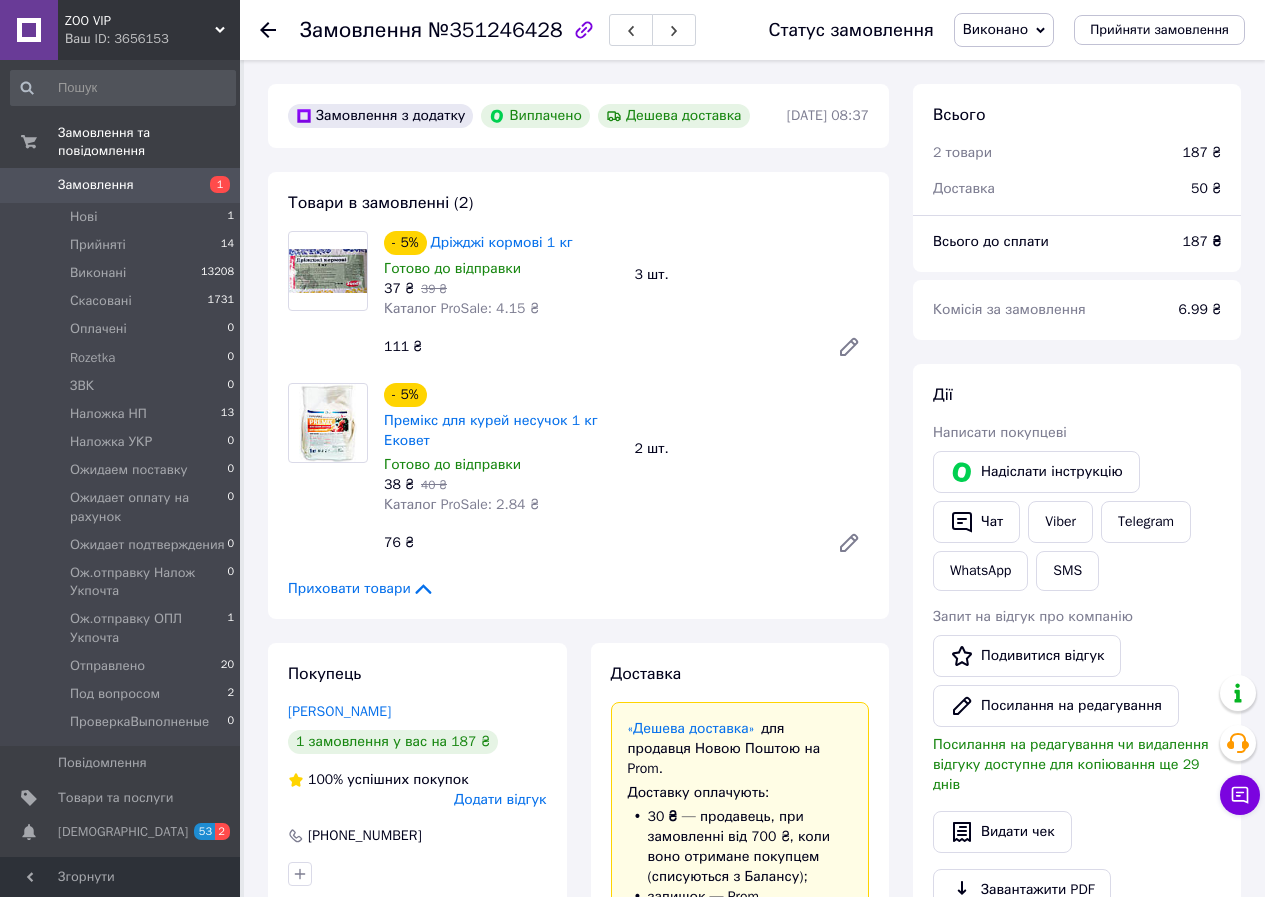 scroll, scrollTop: 0, scrollLeft: 0, axis: both 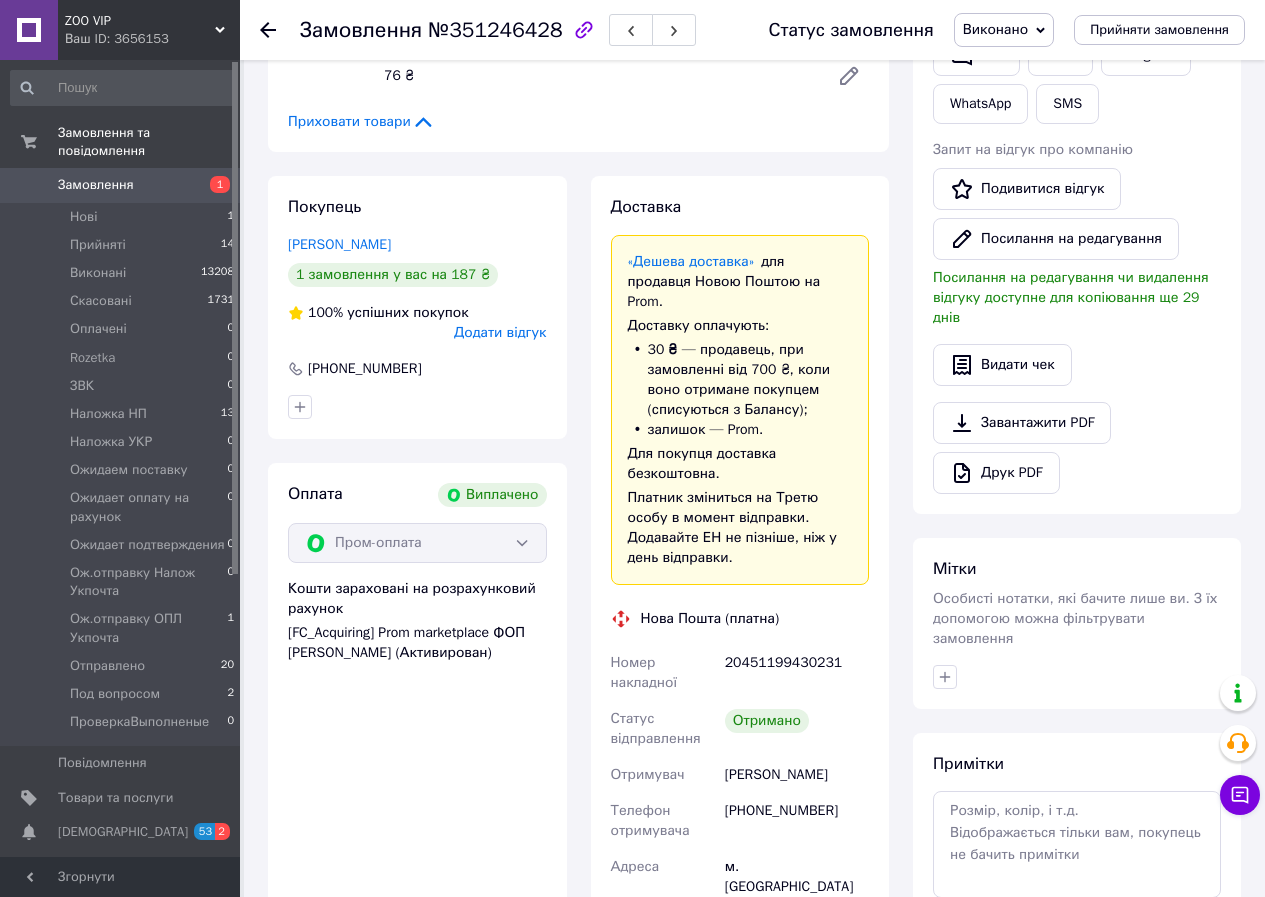 drag, startPoint x: 664, startPoint y: 526, endPoint x: 521, endPoint y: 333, distance: 240.20409 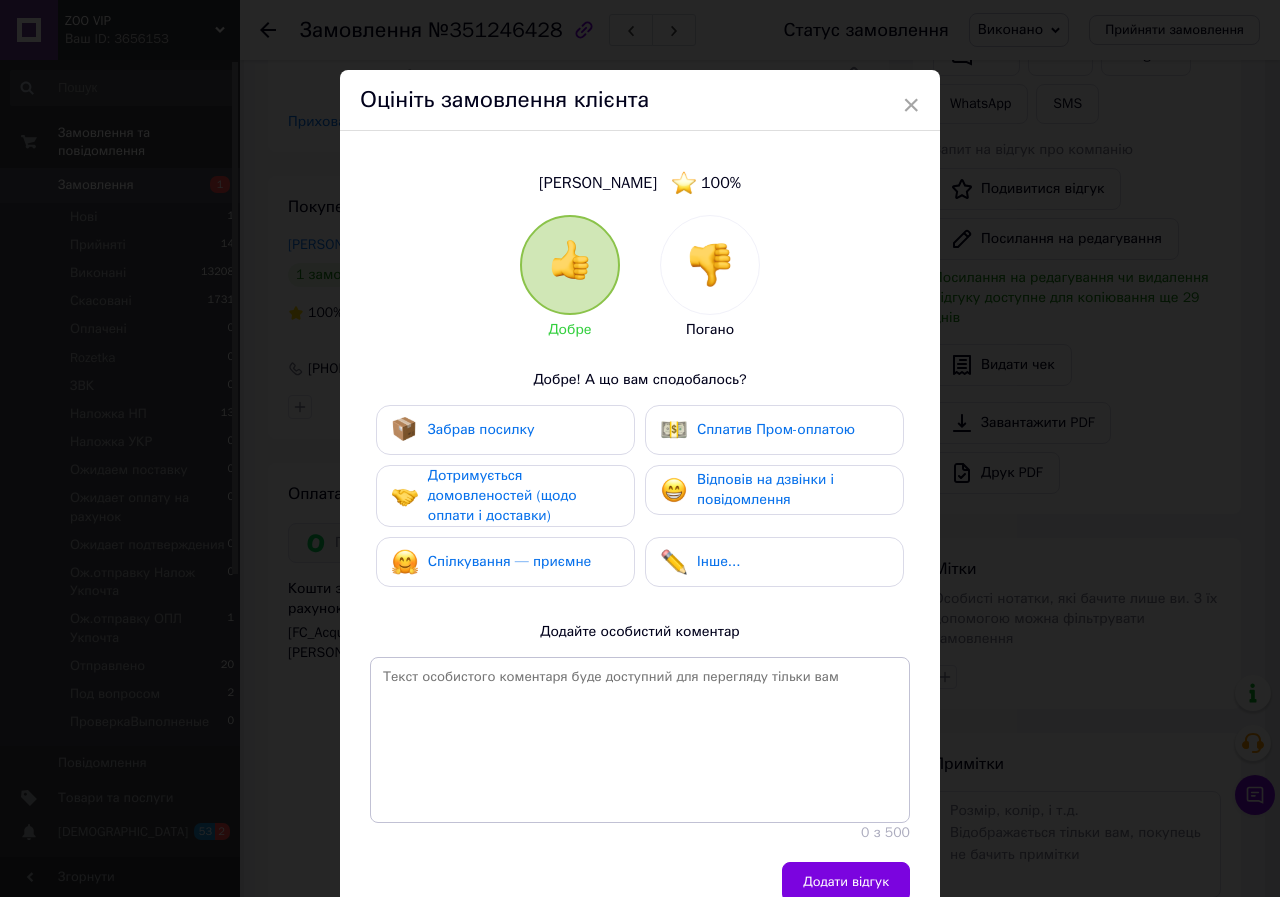 click on "Забрав посилку" at bounding box center (481, 429) 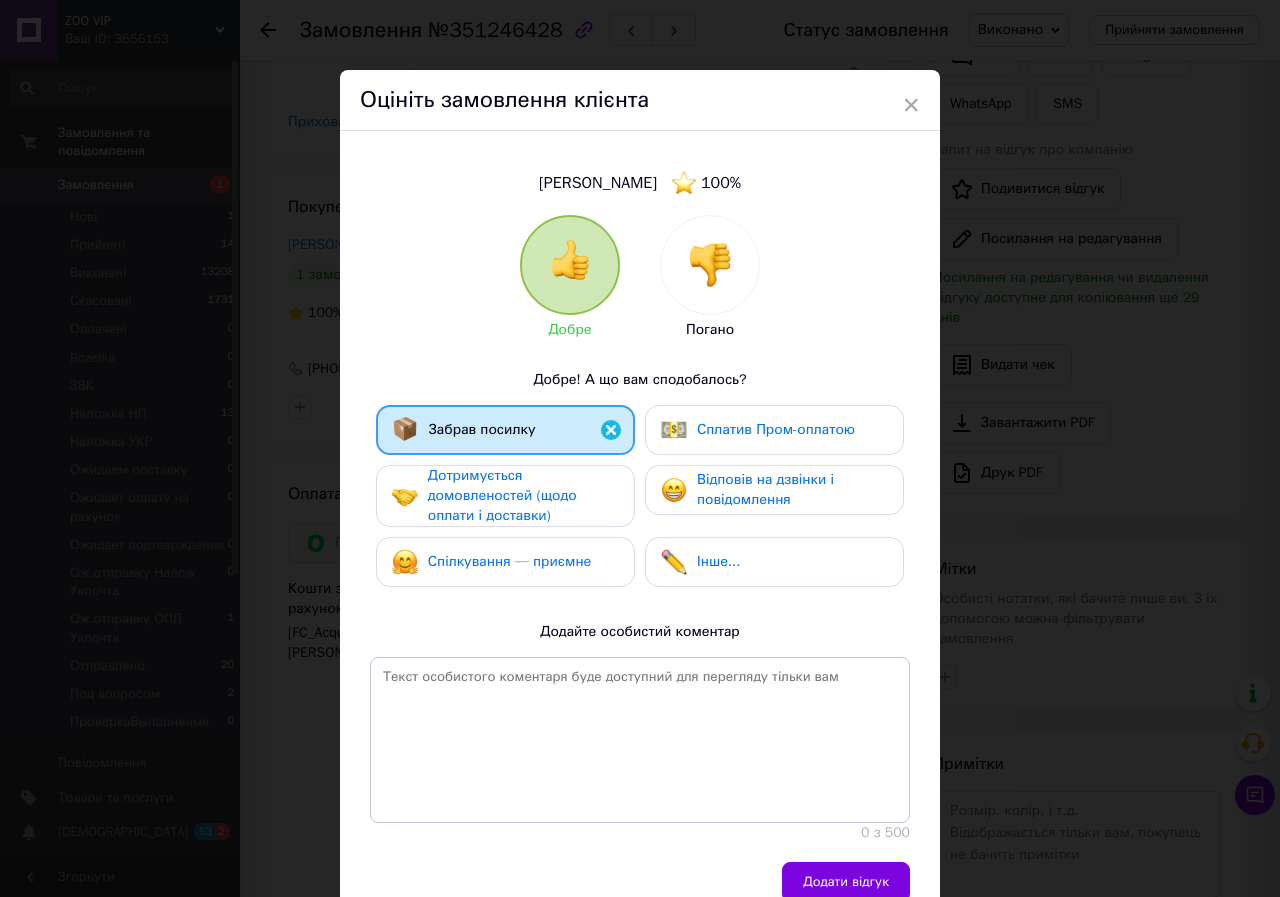 click on "Сплатив Пром-оплатою" at bounding box center (776, 429) 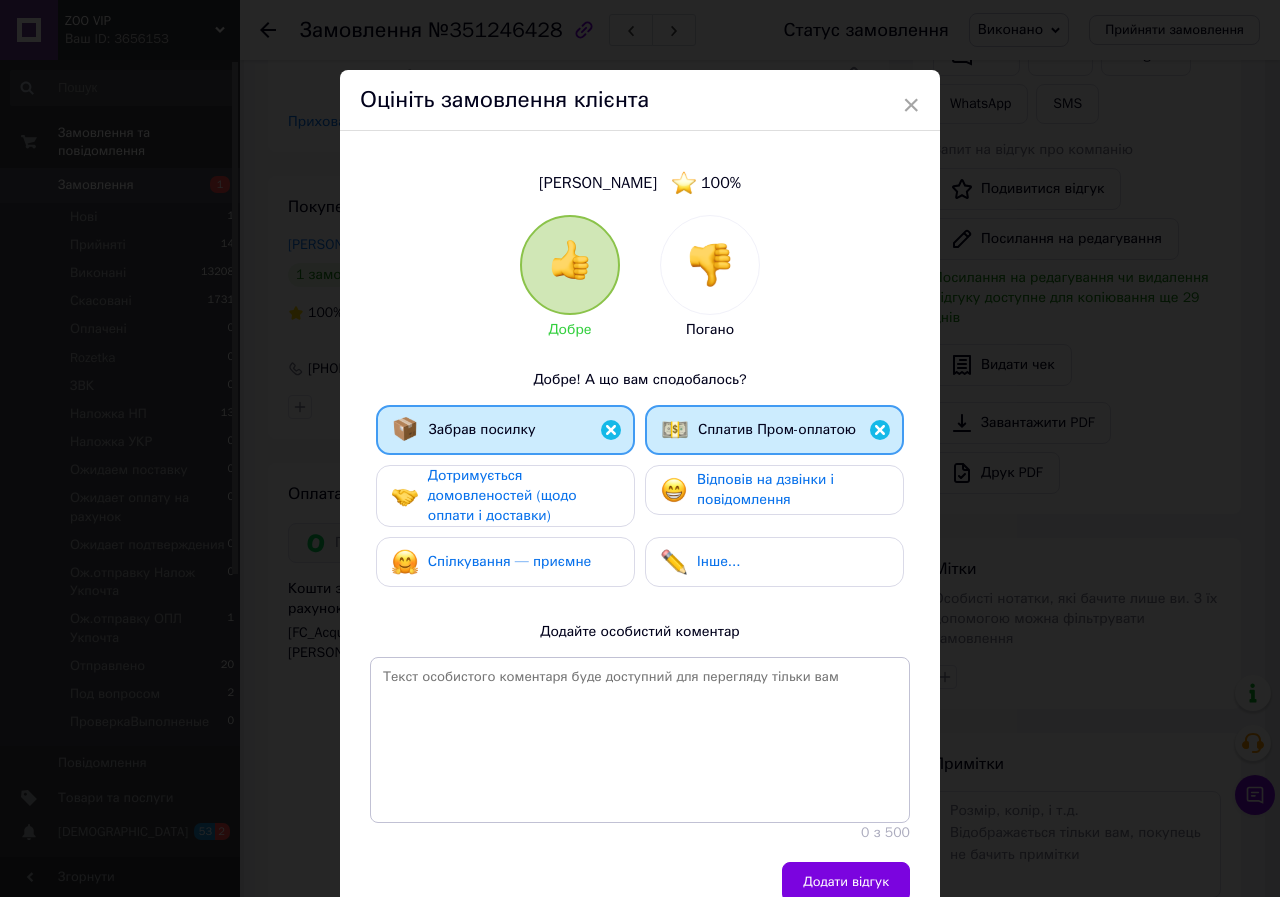 click on "Дотримується домовленостей (щодо оплати і доставки)" at bounding box center [523, 496] 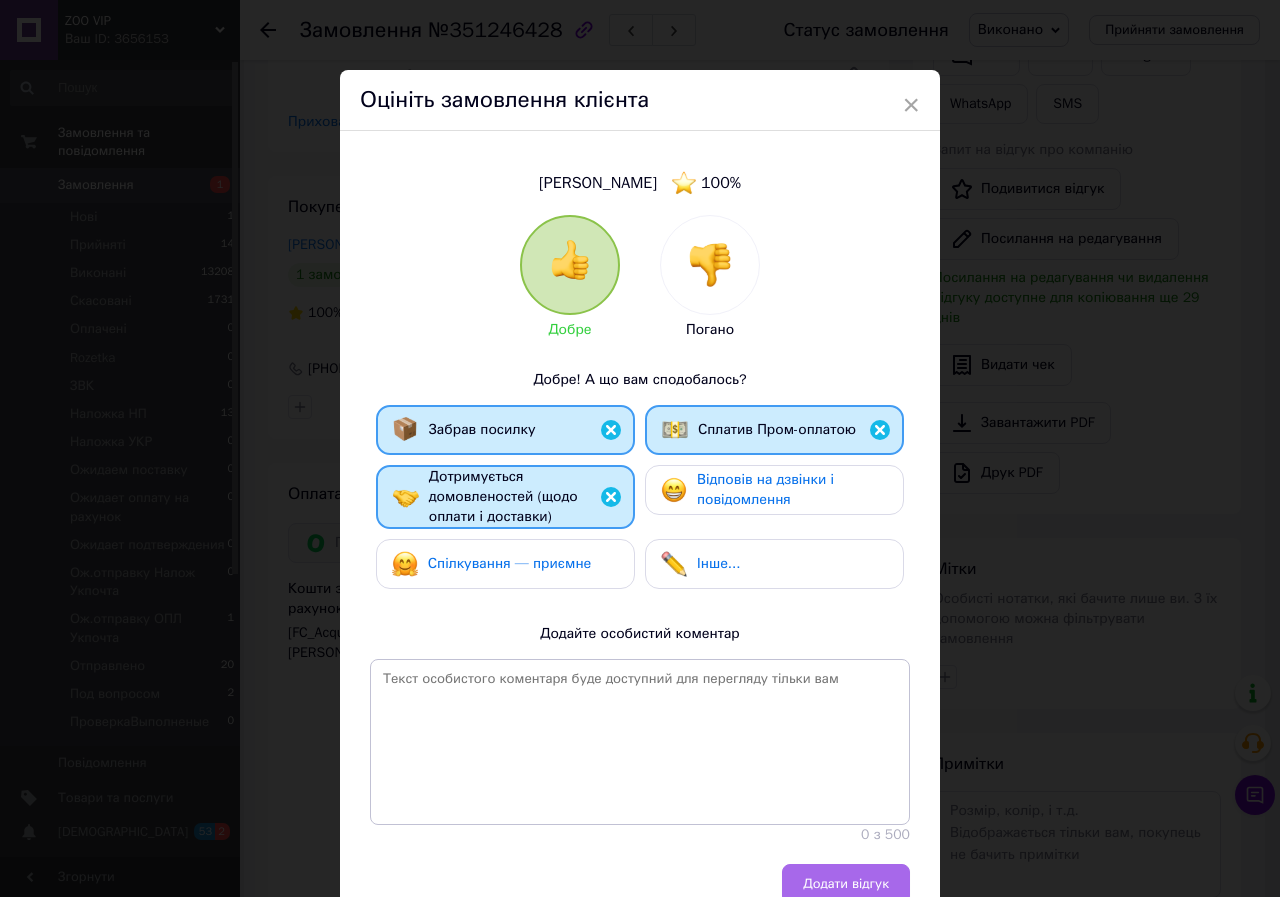 click on "Додати відгук" at bounding box center (846, 884) 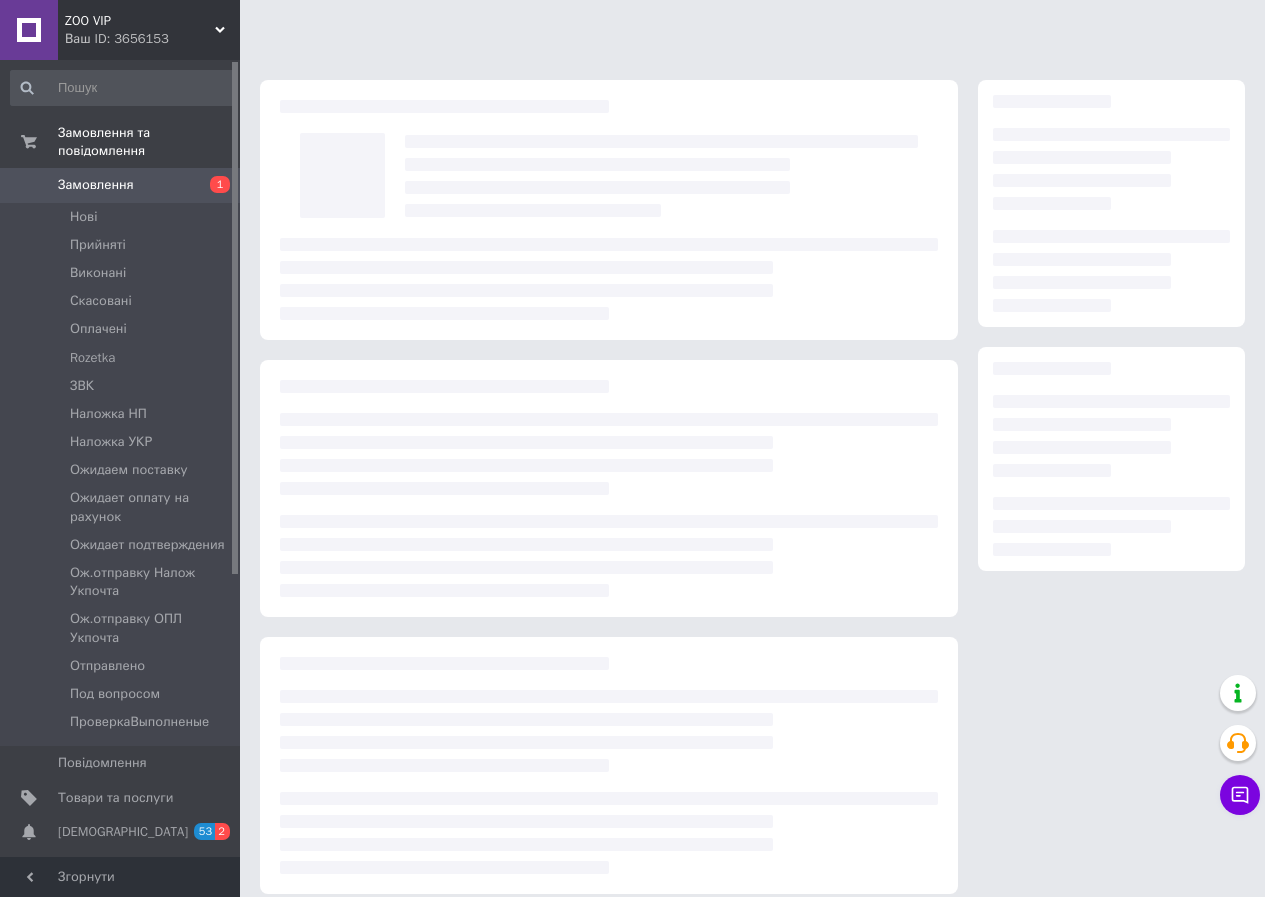 scroll, scrollTop: 0, scrollLeft: 0, axis: both 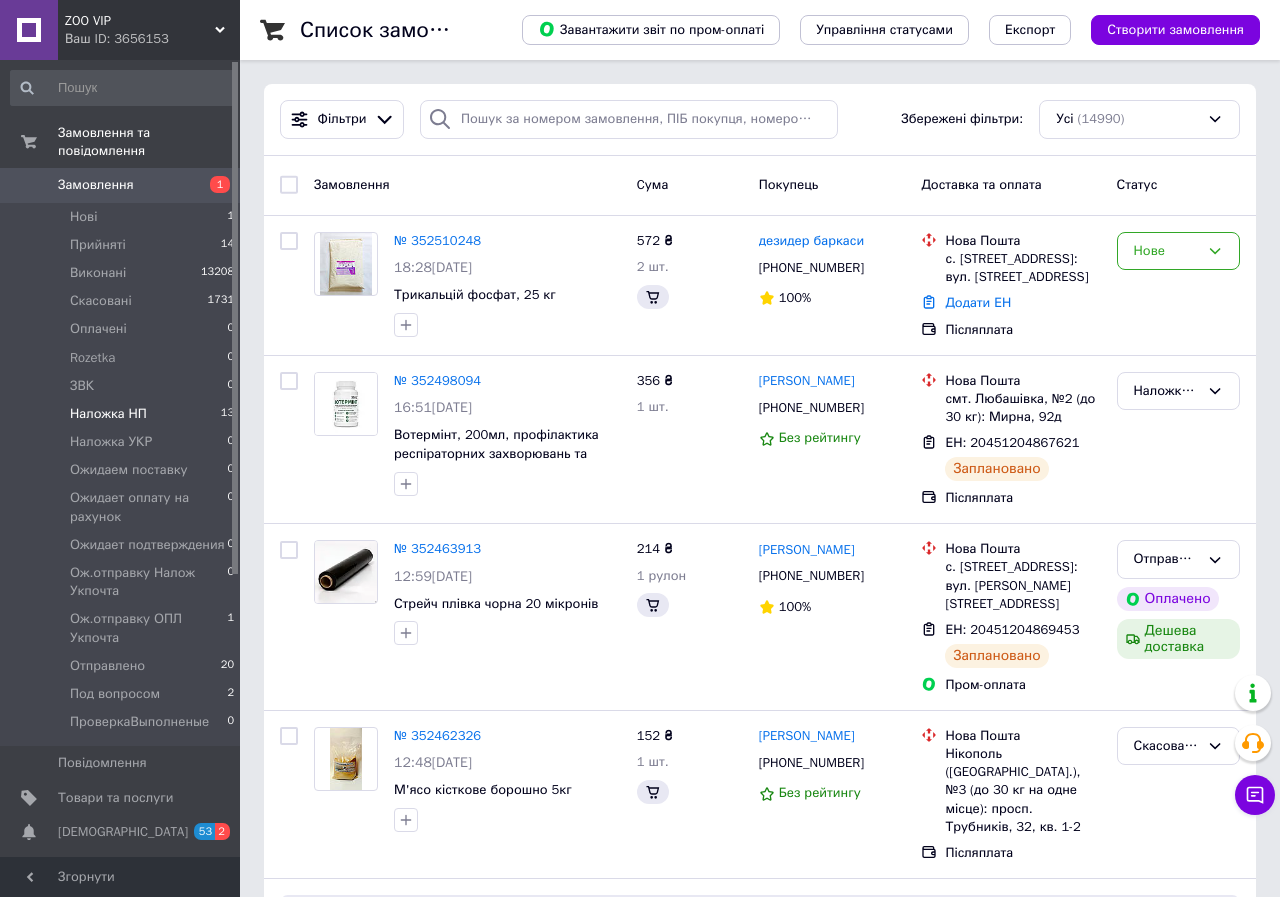 click on "Наложка НП" at bounding box center [108, 414] 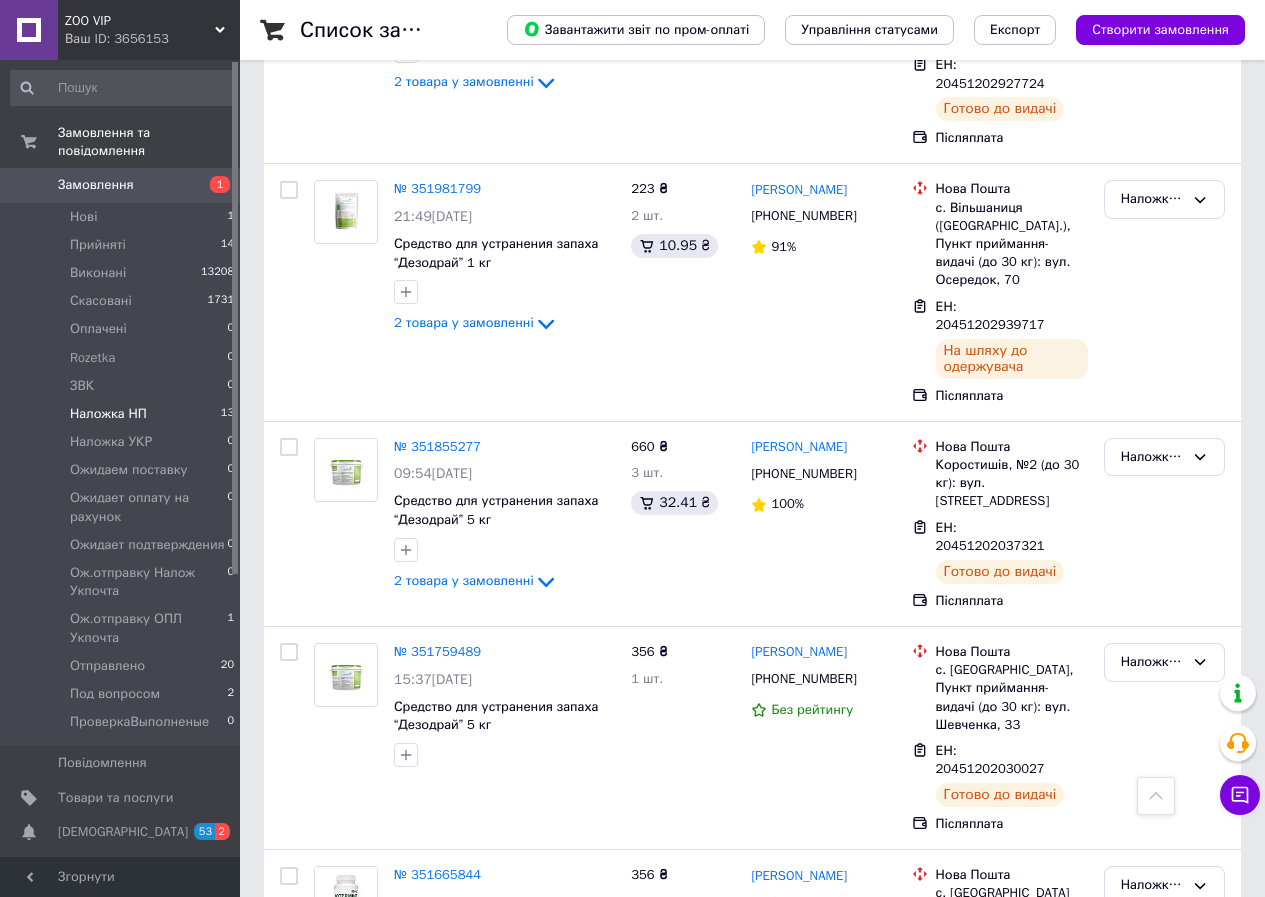 scroll, scrollTop: 1988, scrollLeft: 0, axis: vertical 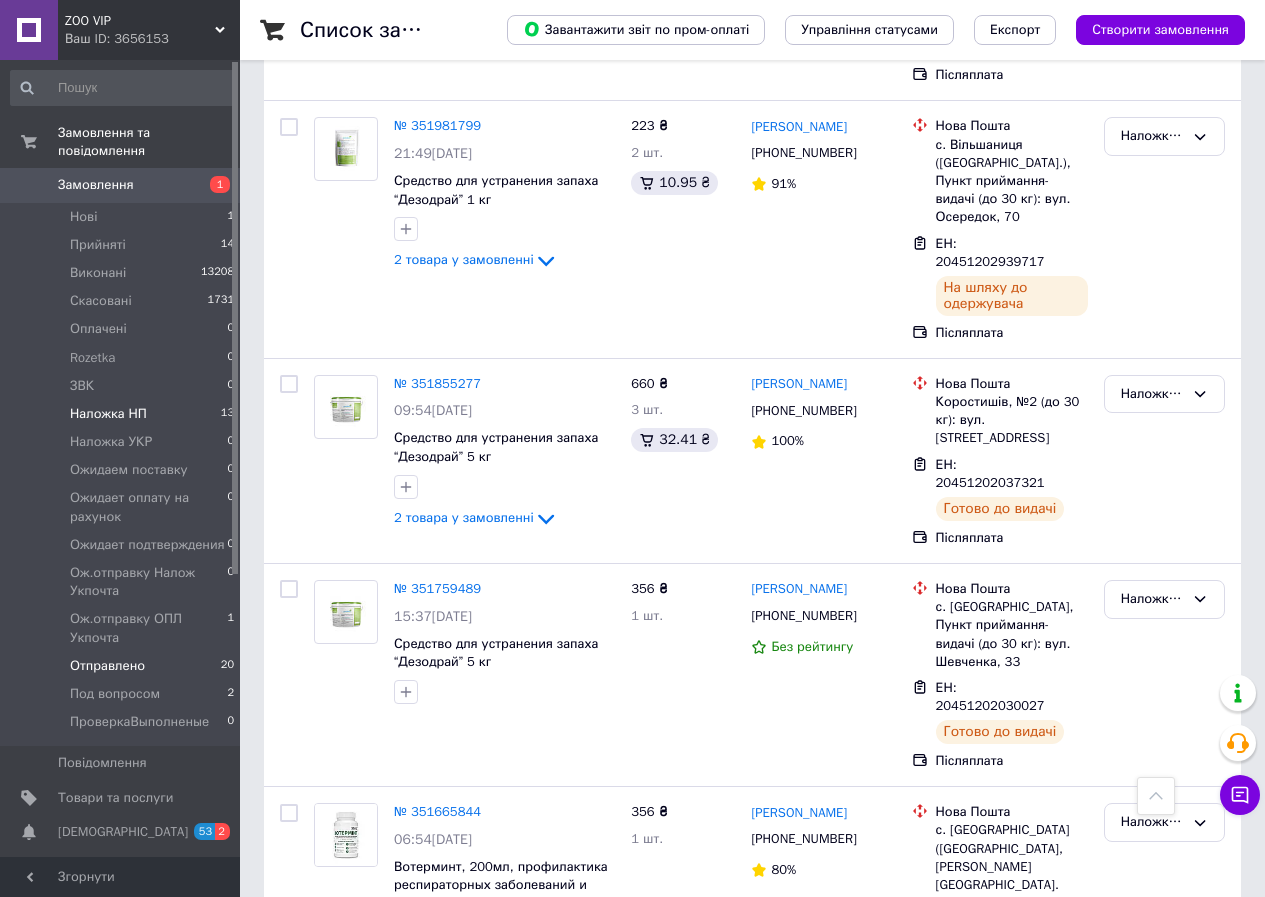 click on "Отправлено" at bounding box center [107, 666] 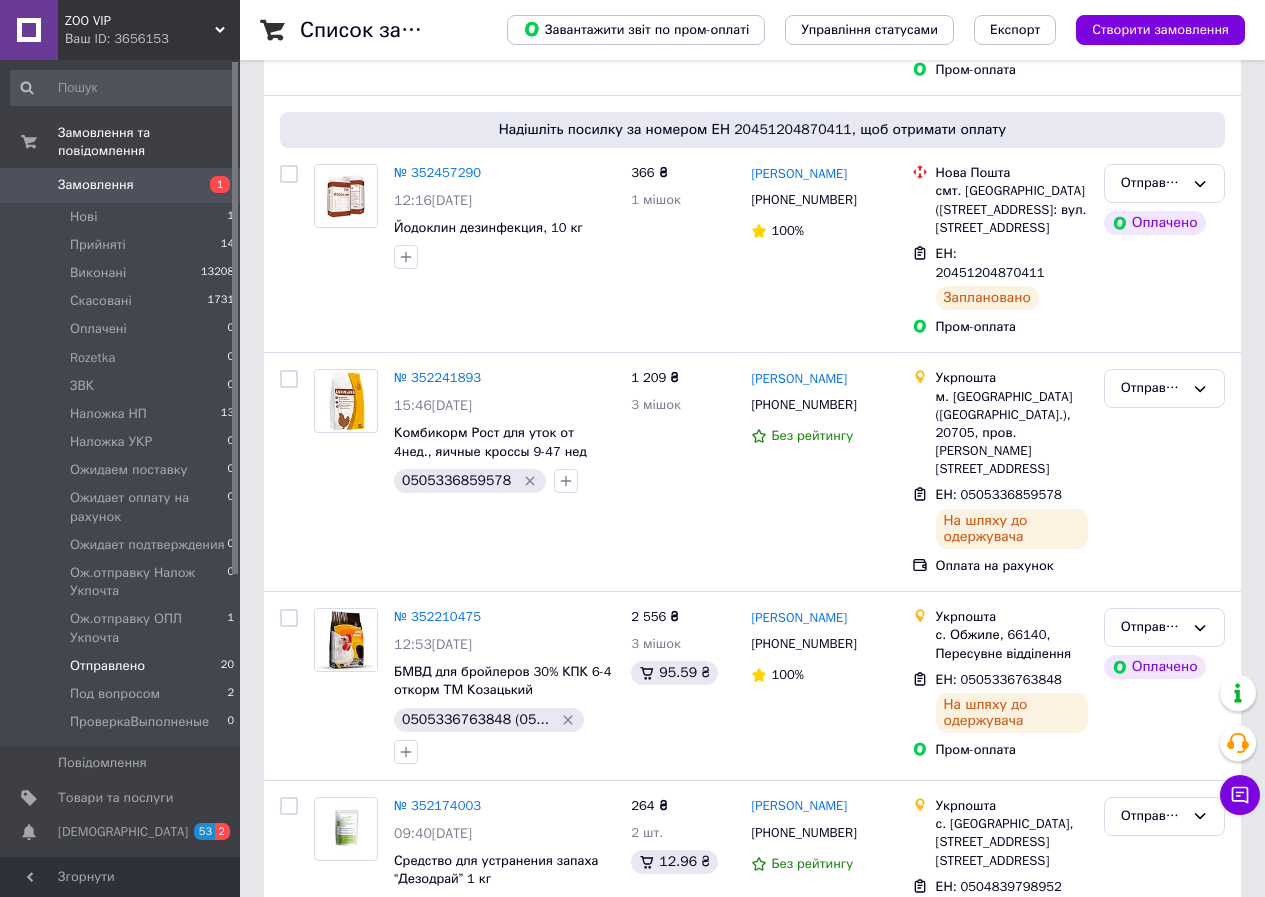 scroll, scrollTop: 467, scrollLeft: 0, axis: vertical 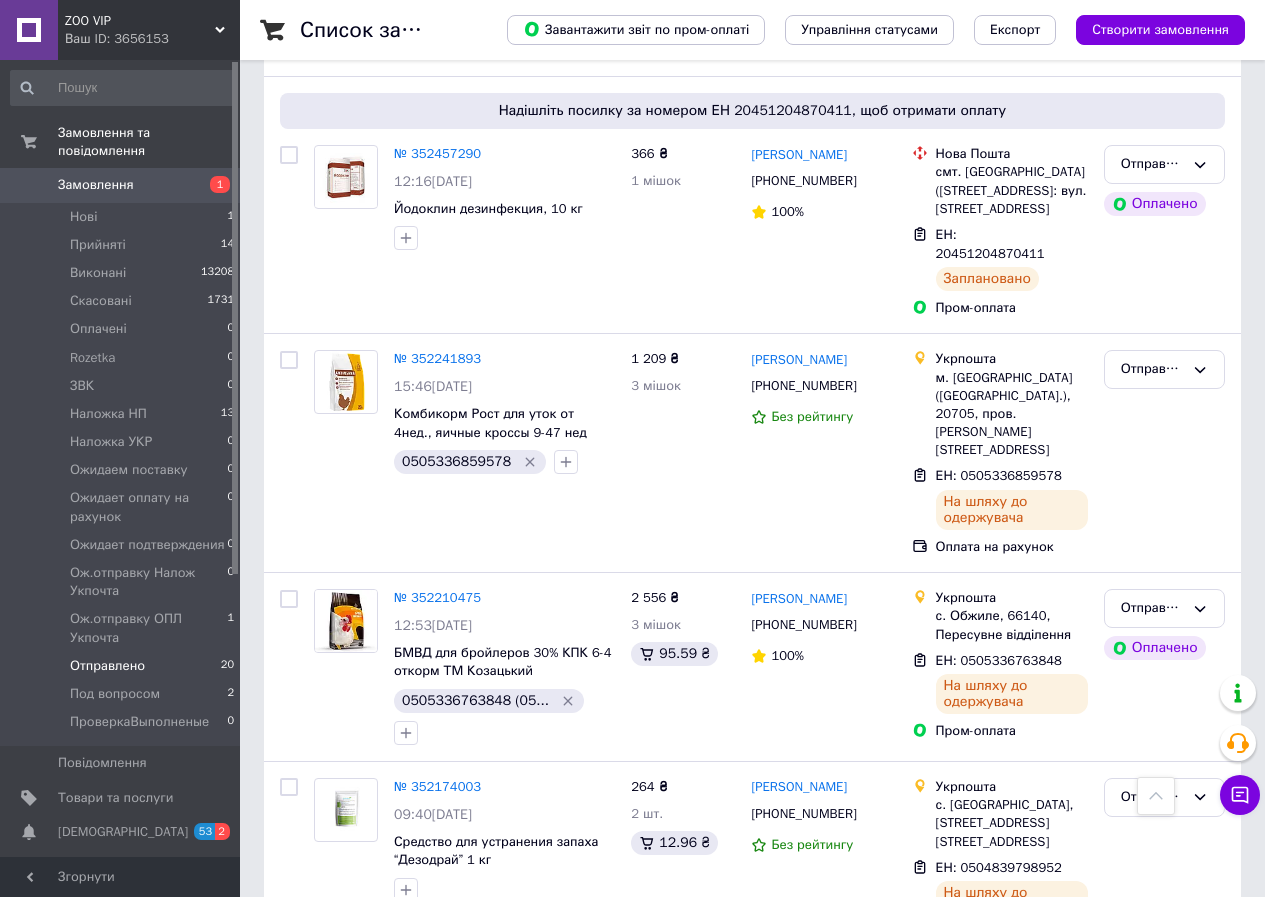 click on "Отправлено" at bounding box center [107, 666] 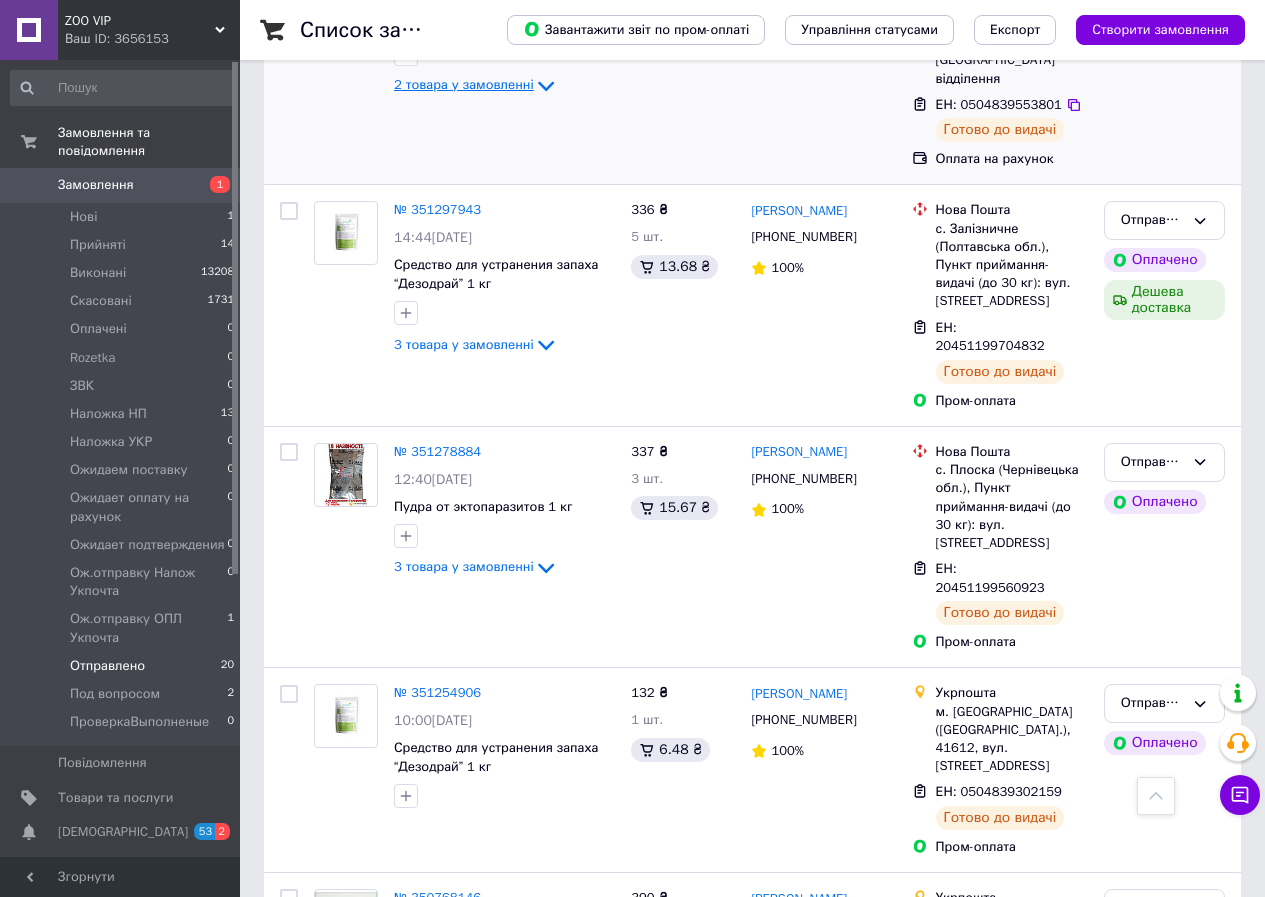 scroll, scrollTop: 3378, scrollLeft: 0, axis: vertical 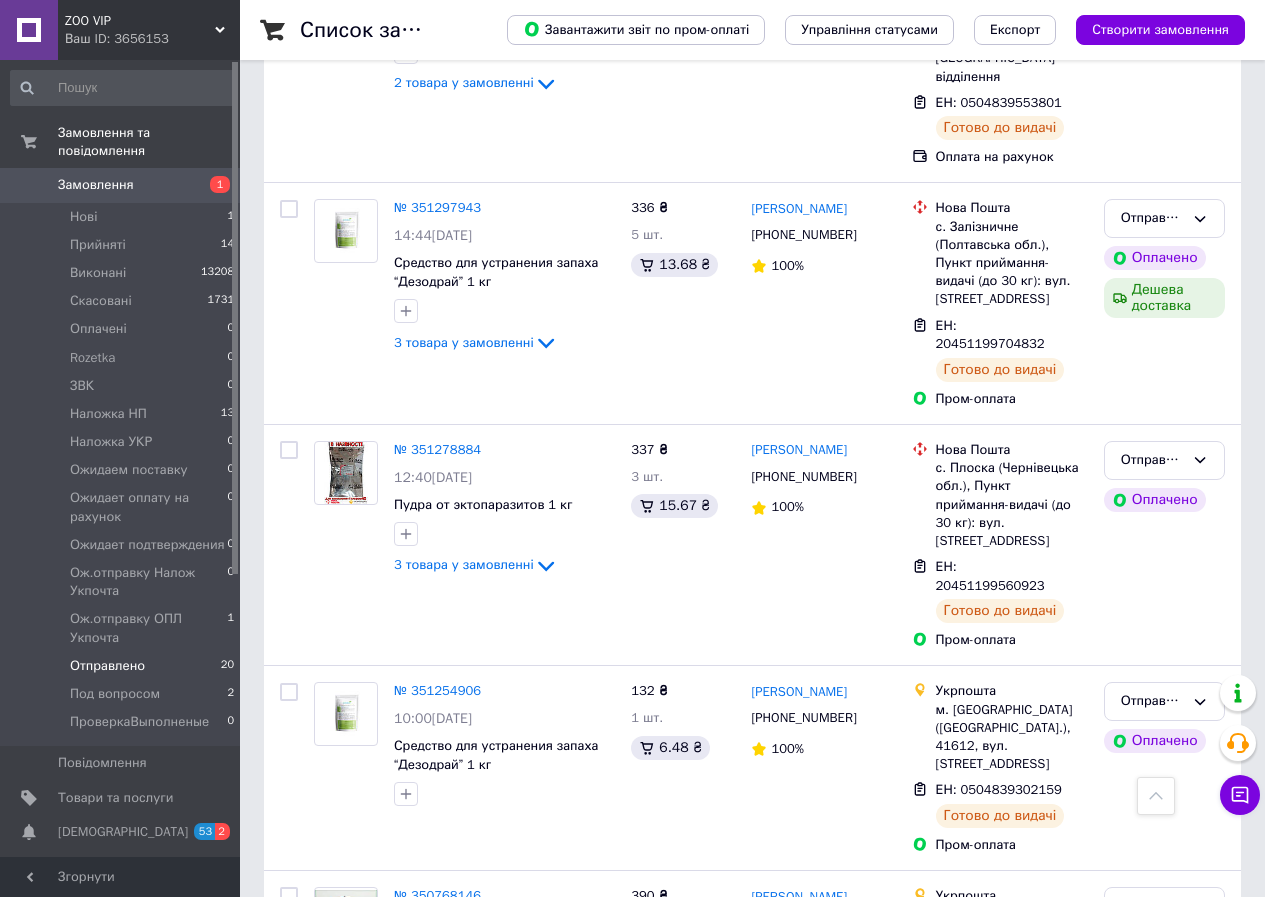 click on "Показники роботи компанії" at bounding box center [121, 875] 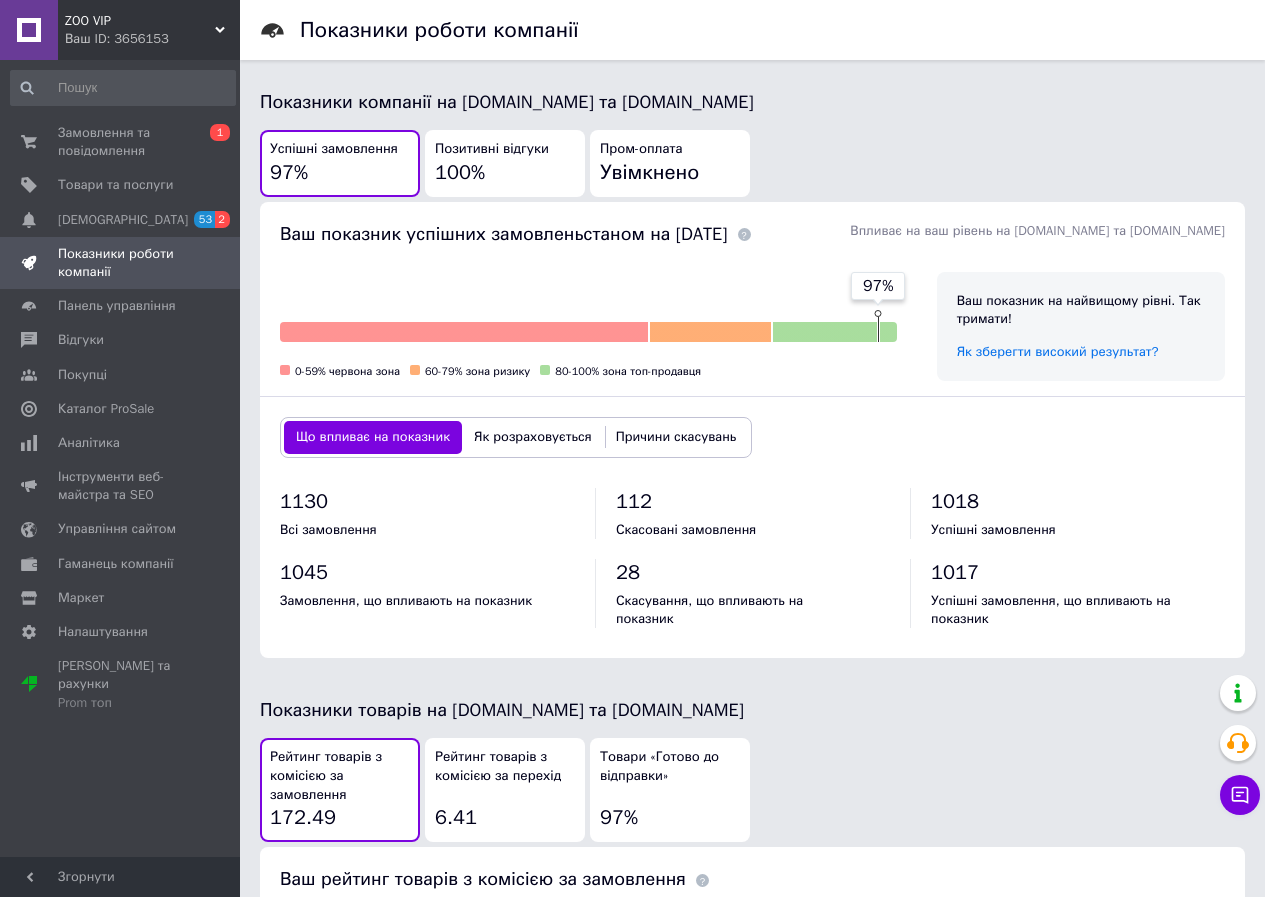 scroll, scrollTop: 481, scrollLeft: 0, axis: vertical 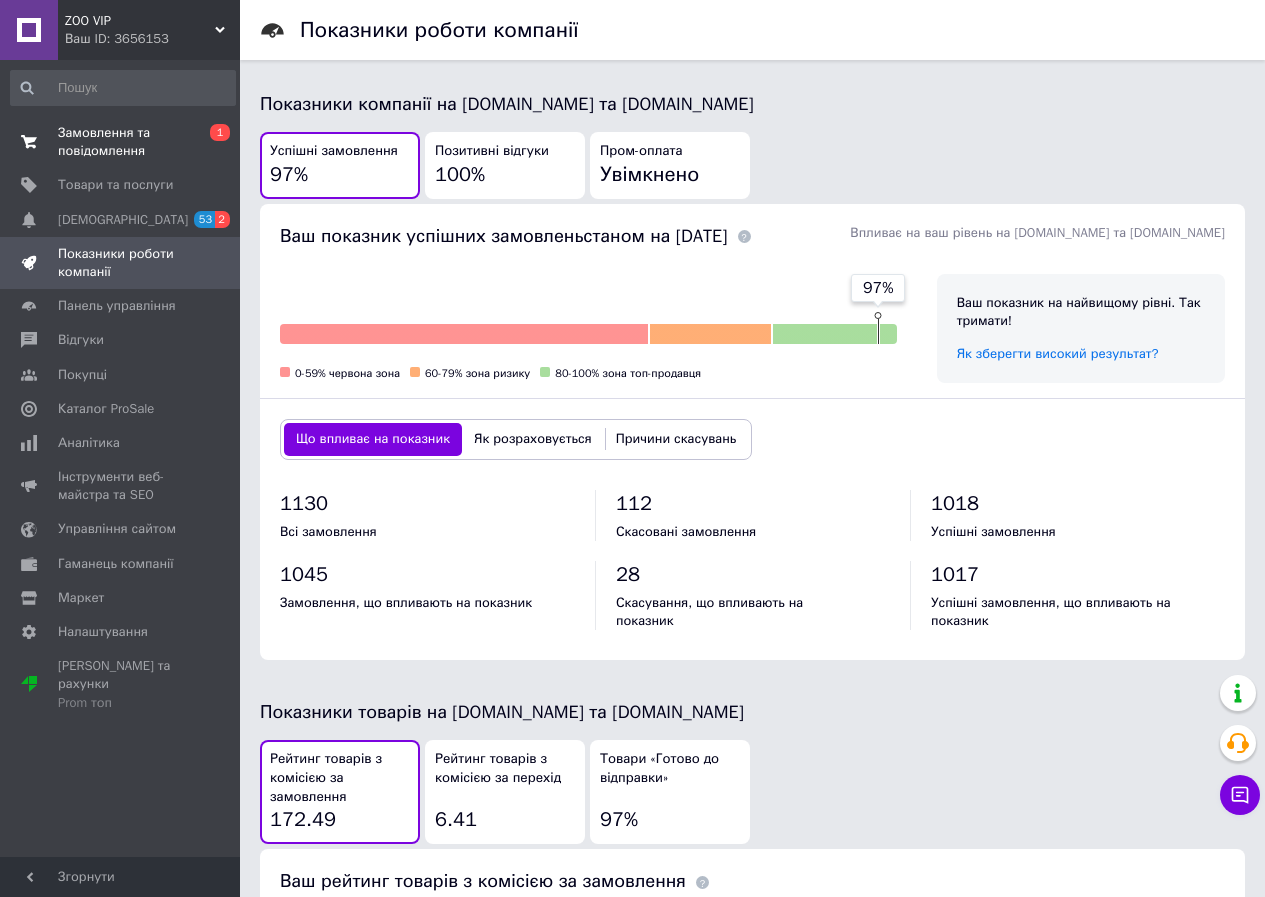 click on "Замовлення та повідомлення" at bounding box center [121, 142] 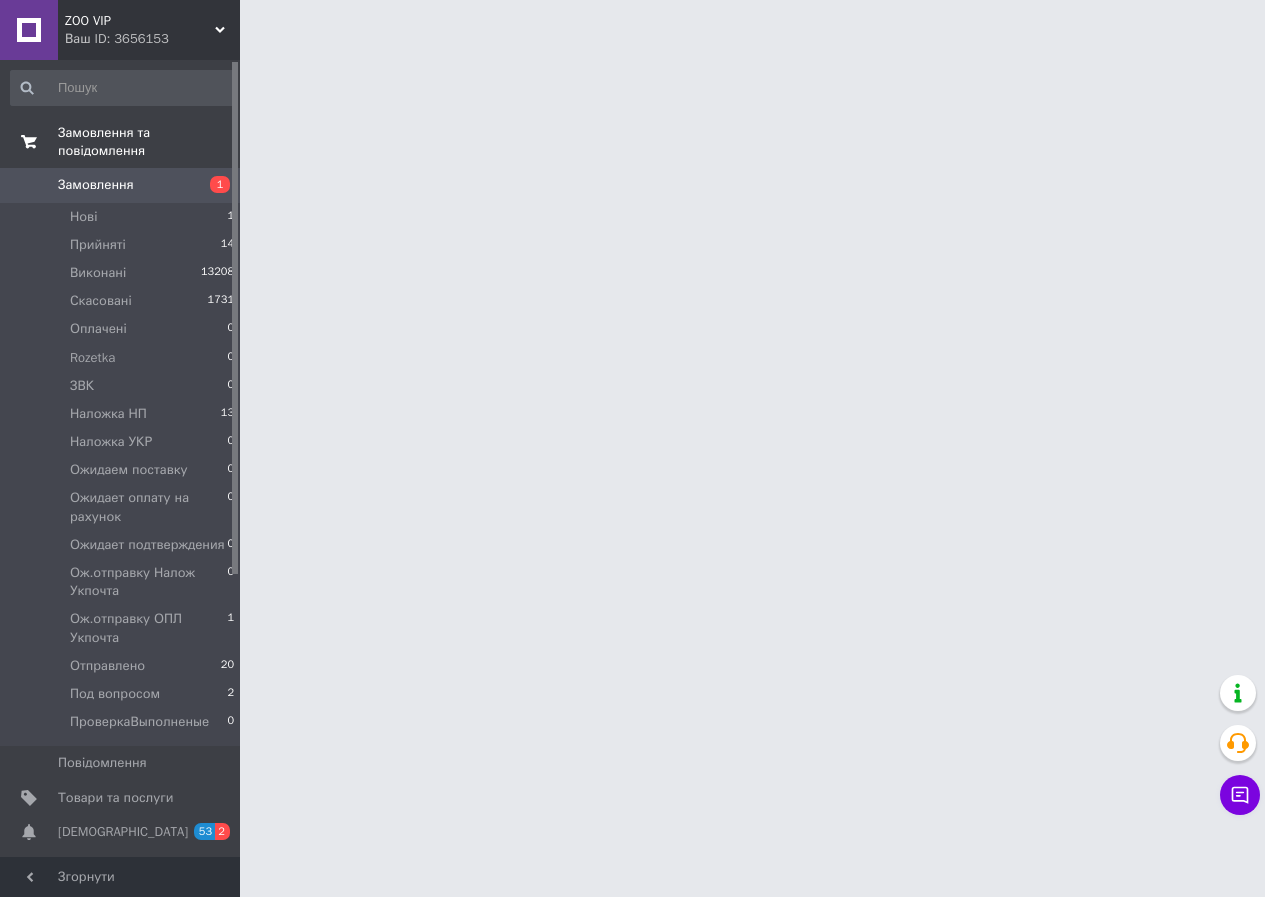 scroll, scrollTop: 0, scrollLeft: 0, axis: both 